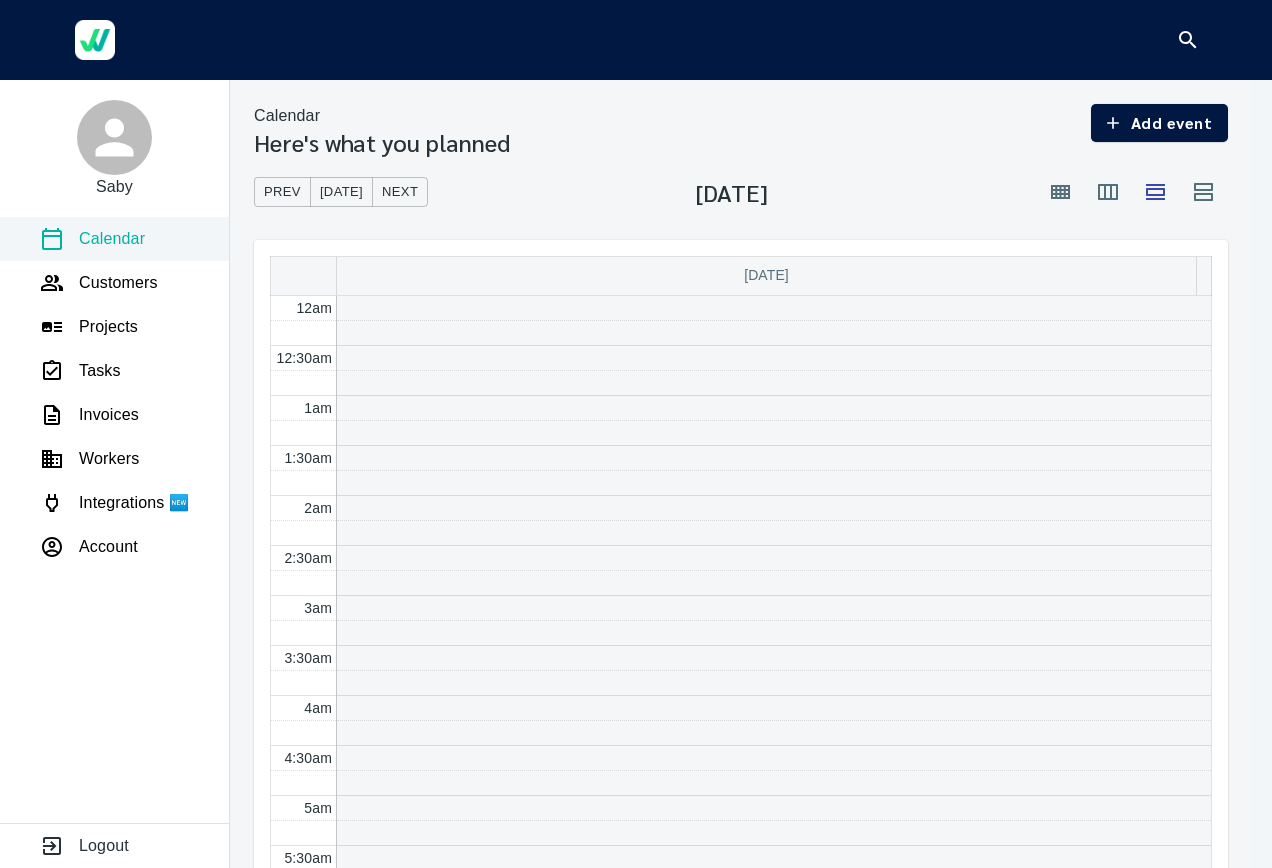 scroll, scrollTop: 0, scrollLeft: 0, axis: both 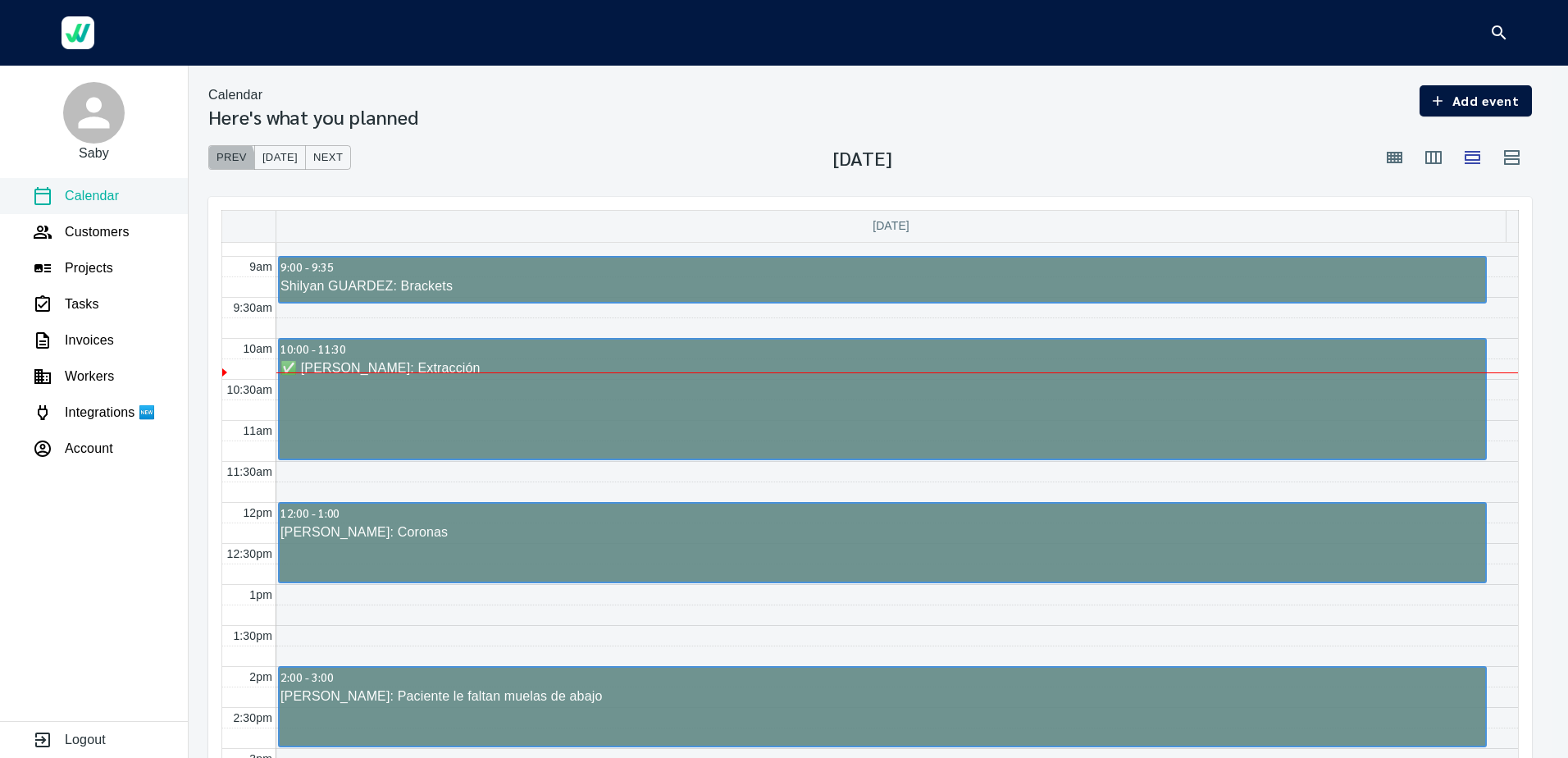 click on "Prev" at bounding box center [231, 158] 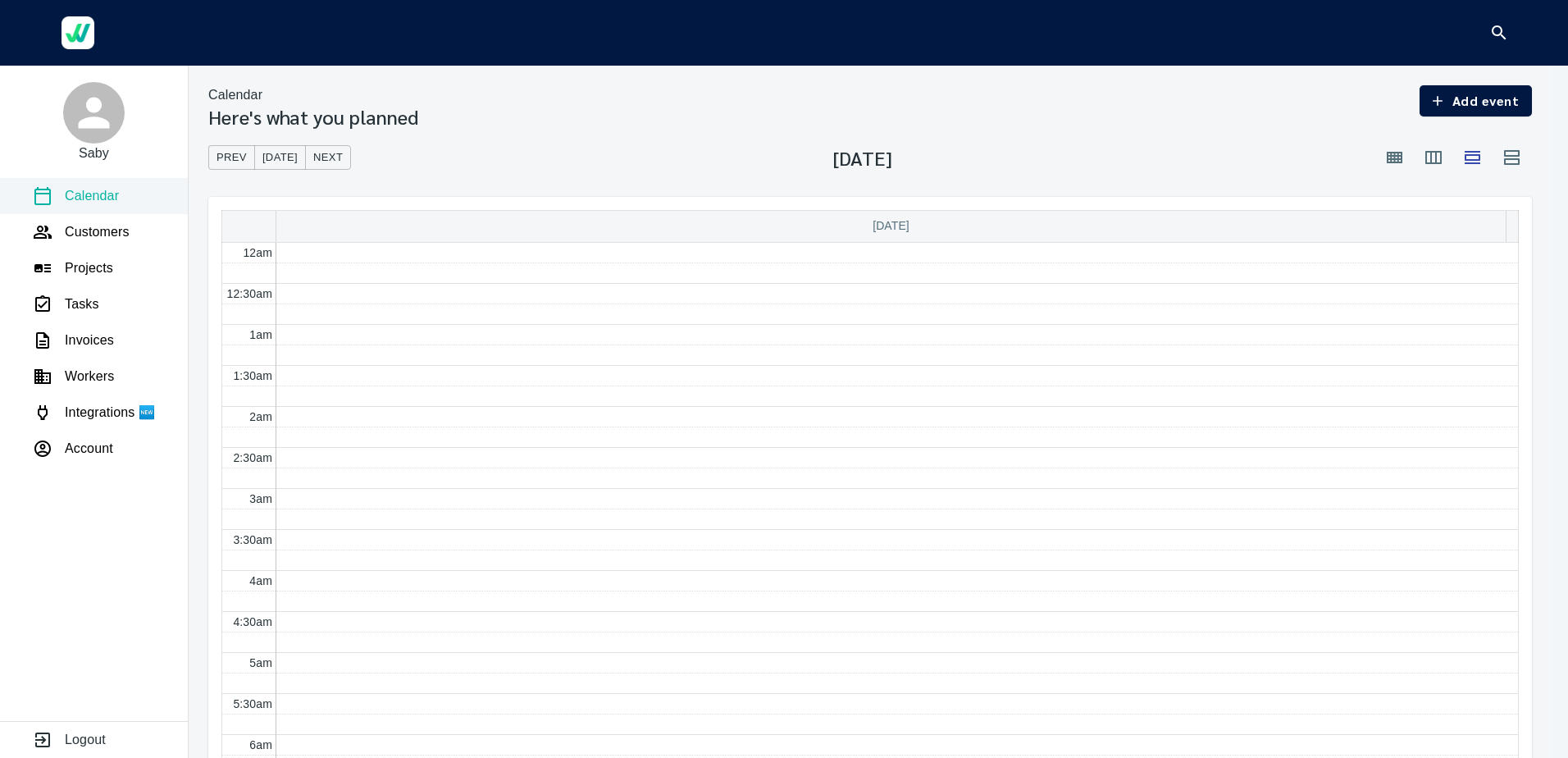 scroll, scrollTop: 493, scrollLeft: 0, axis: vertical 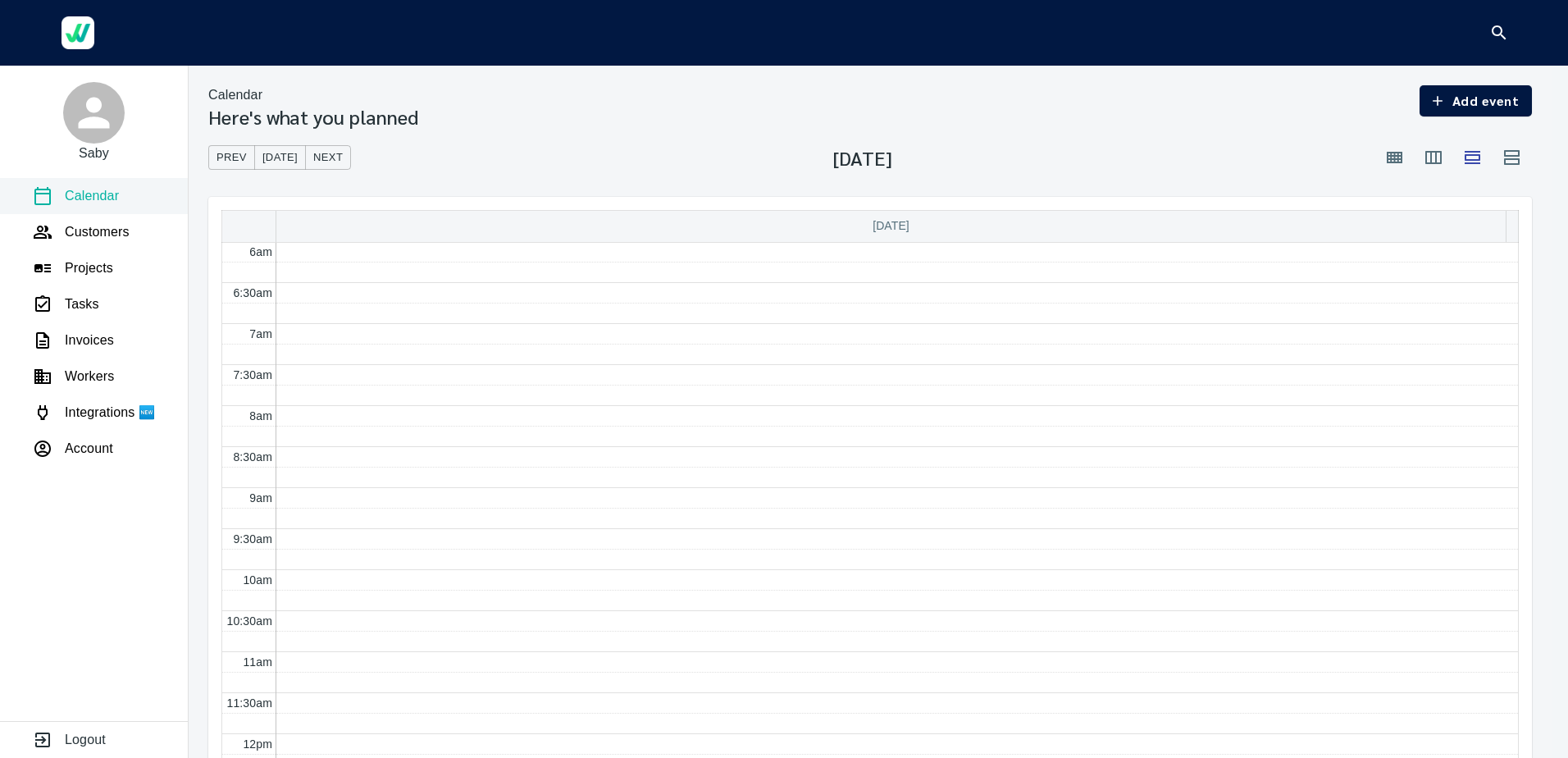 click on "[DATE]" at bounding box center [280, 158] 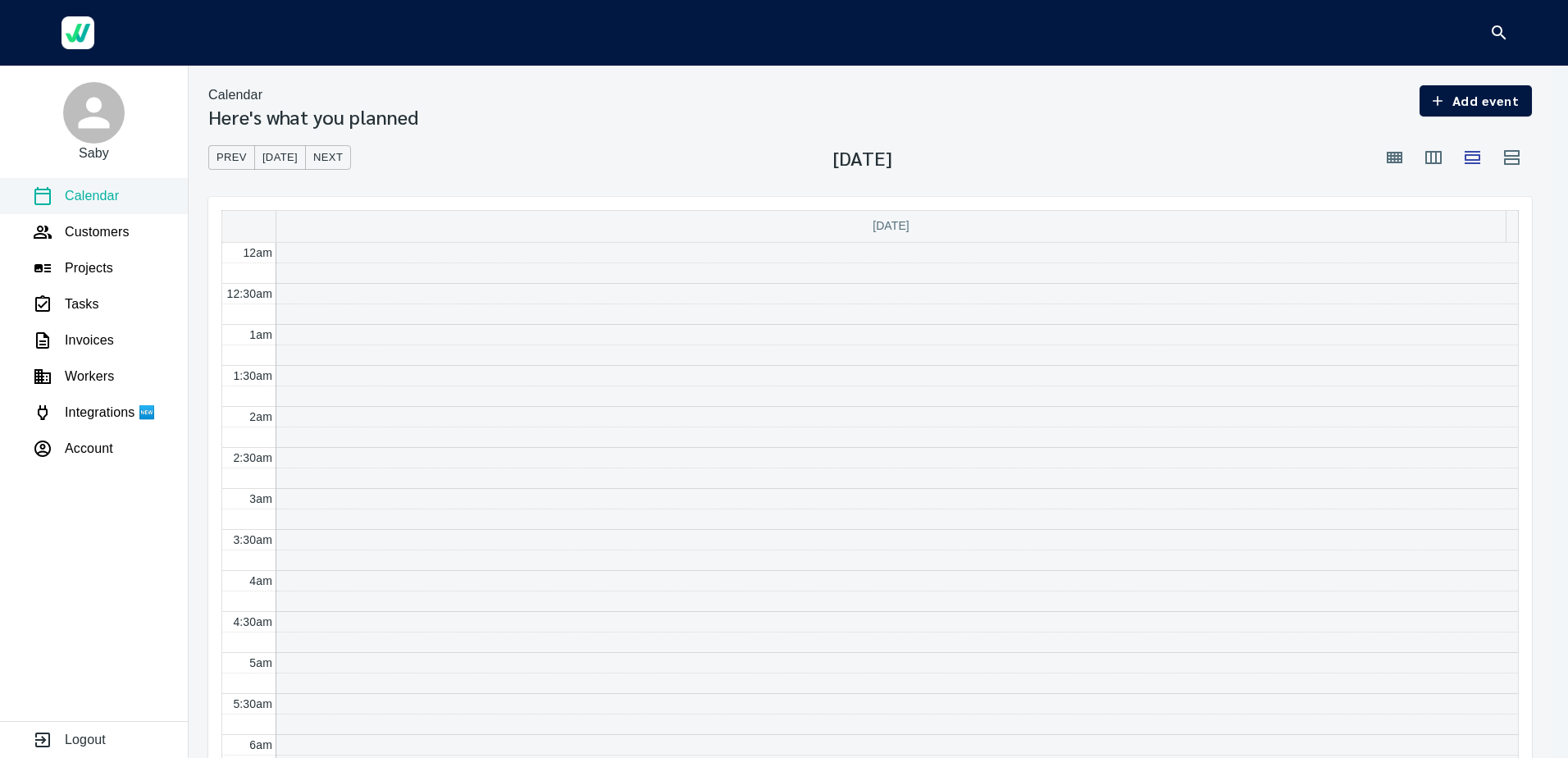 scroll, scrollTop: 493, scrollLeft: 0, axis: vertical 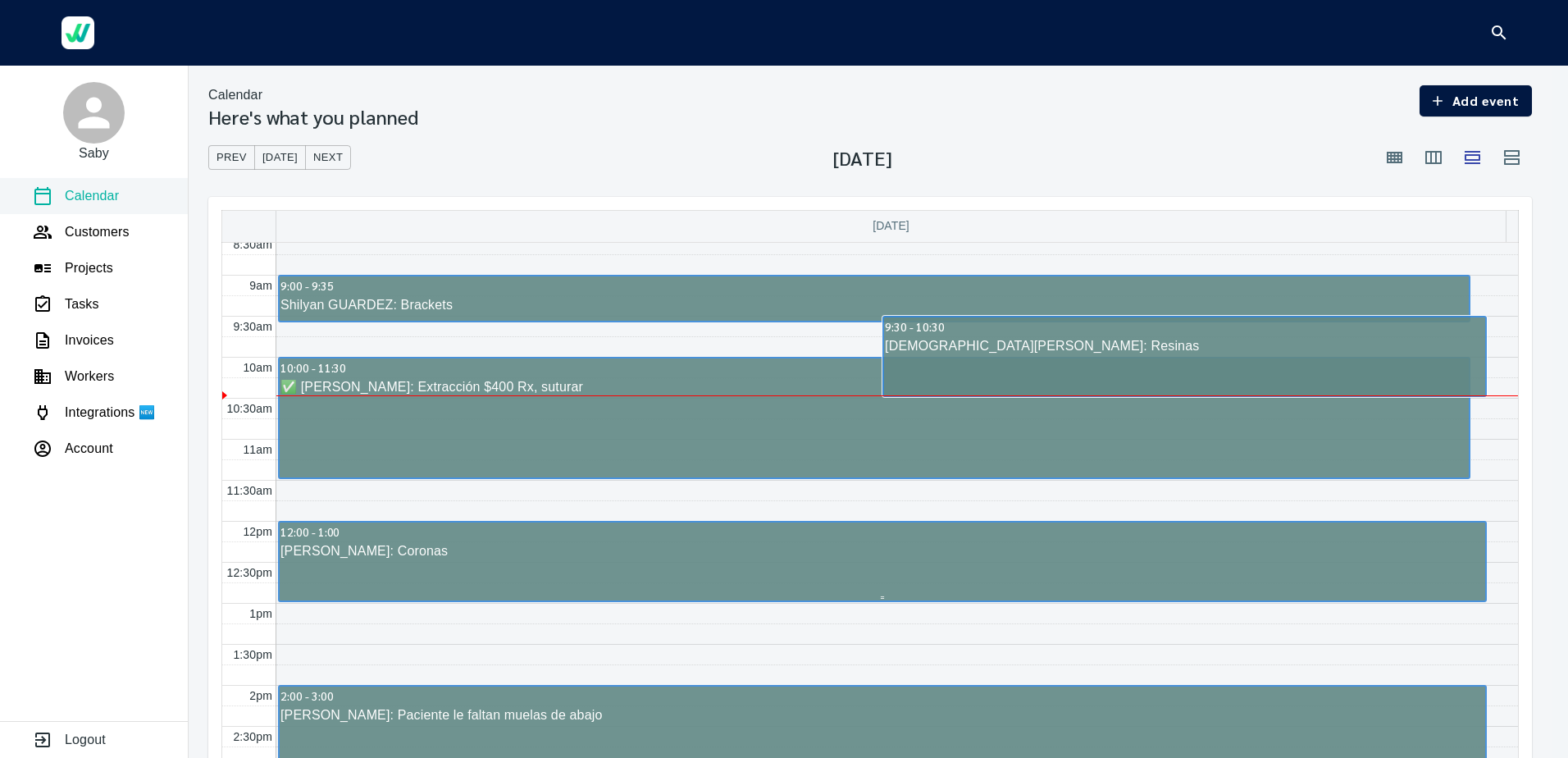 click on "12:00 - 1:00 [PERSON_NAME]: Coronas" at bounding box center [882, 561] 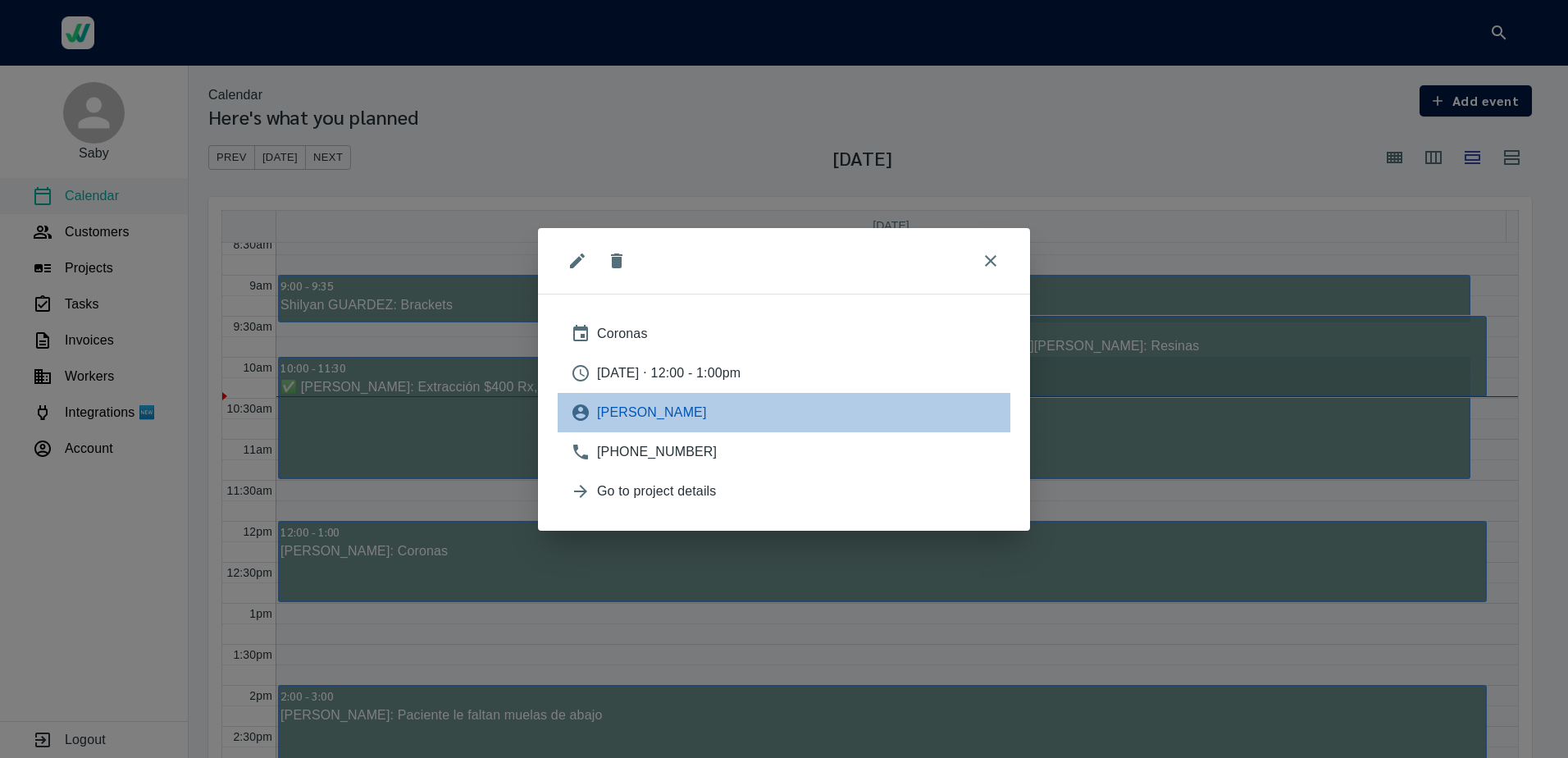 click on "[PERSON_NAME]" at bounding box center [797, 413] 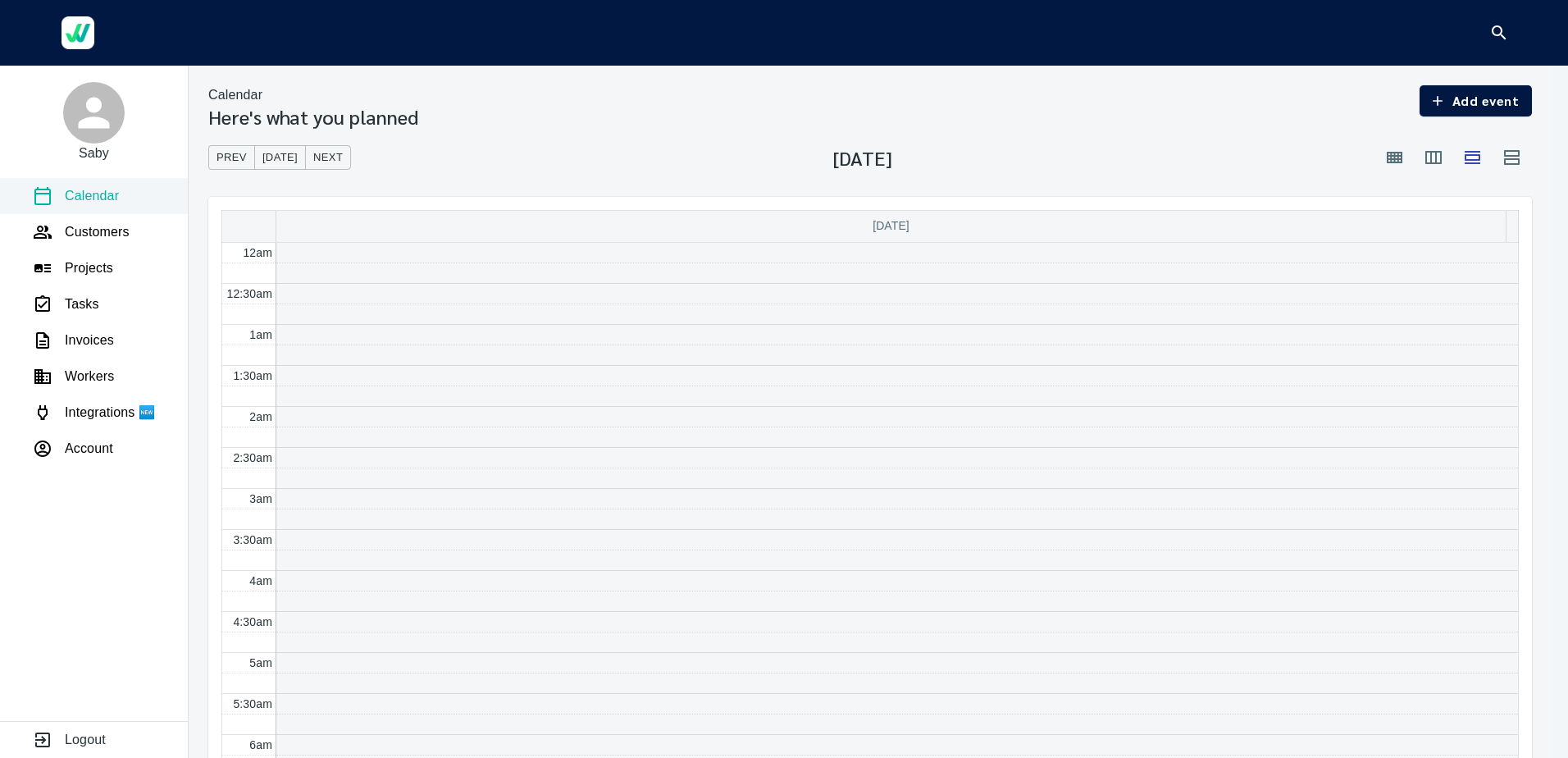 scroll, scrollTop: 493, scrollLeft: 0, axis: vertical 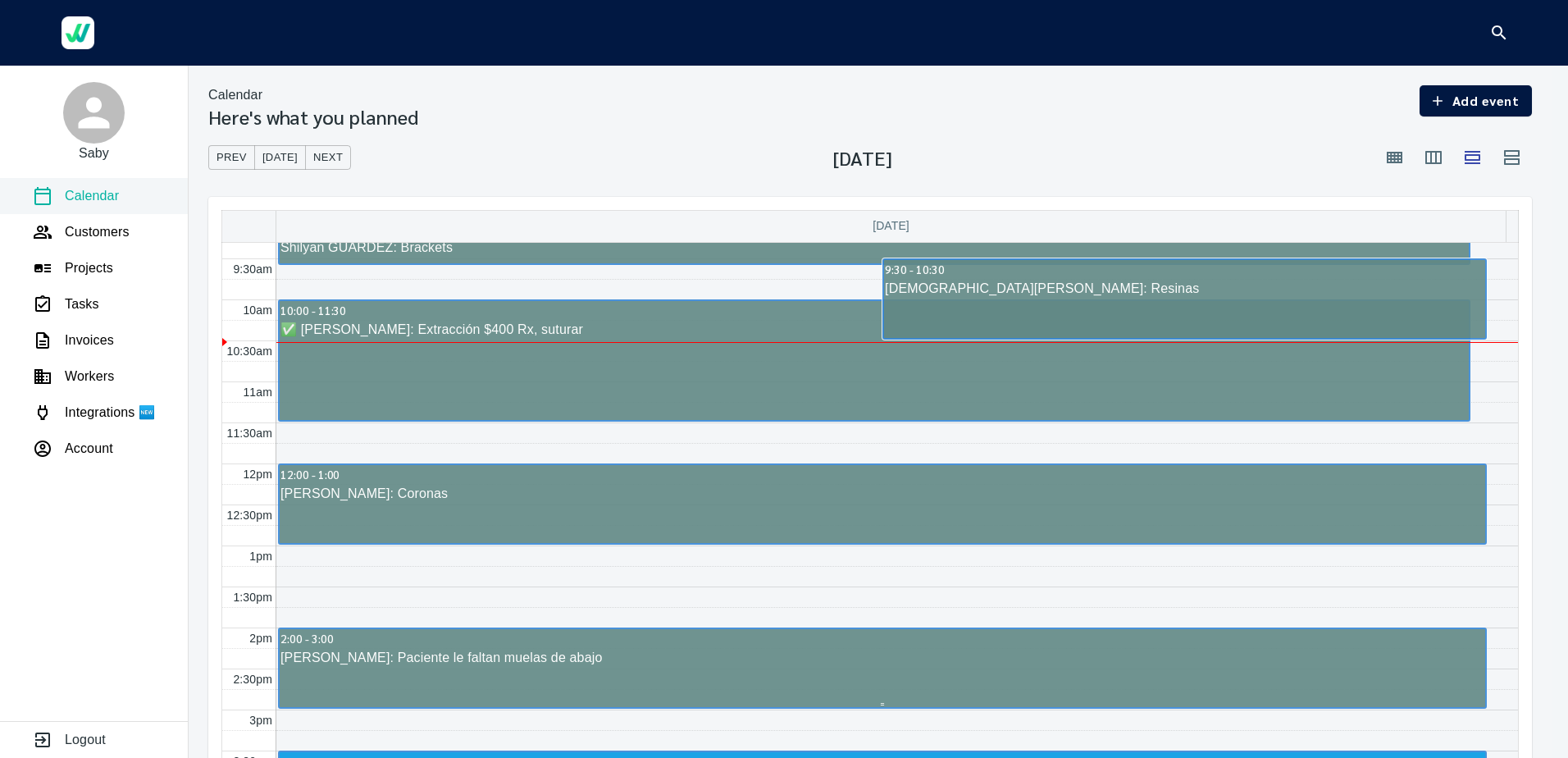 click on "2:00 - 3:00 [PERSON_NAME]: Paciente le faltan muelas de abajo" at bounding box center (882, 668) 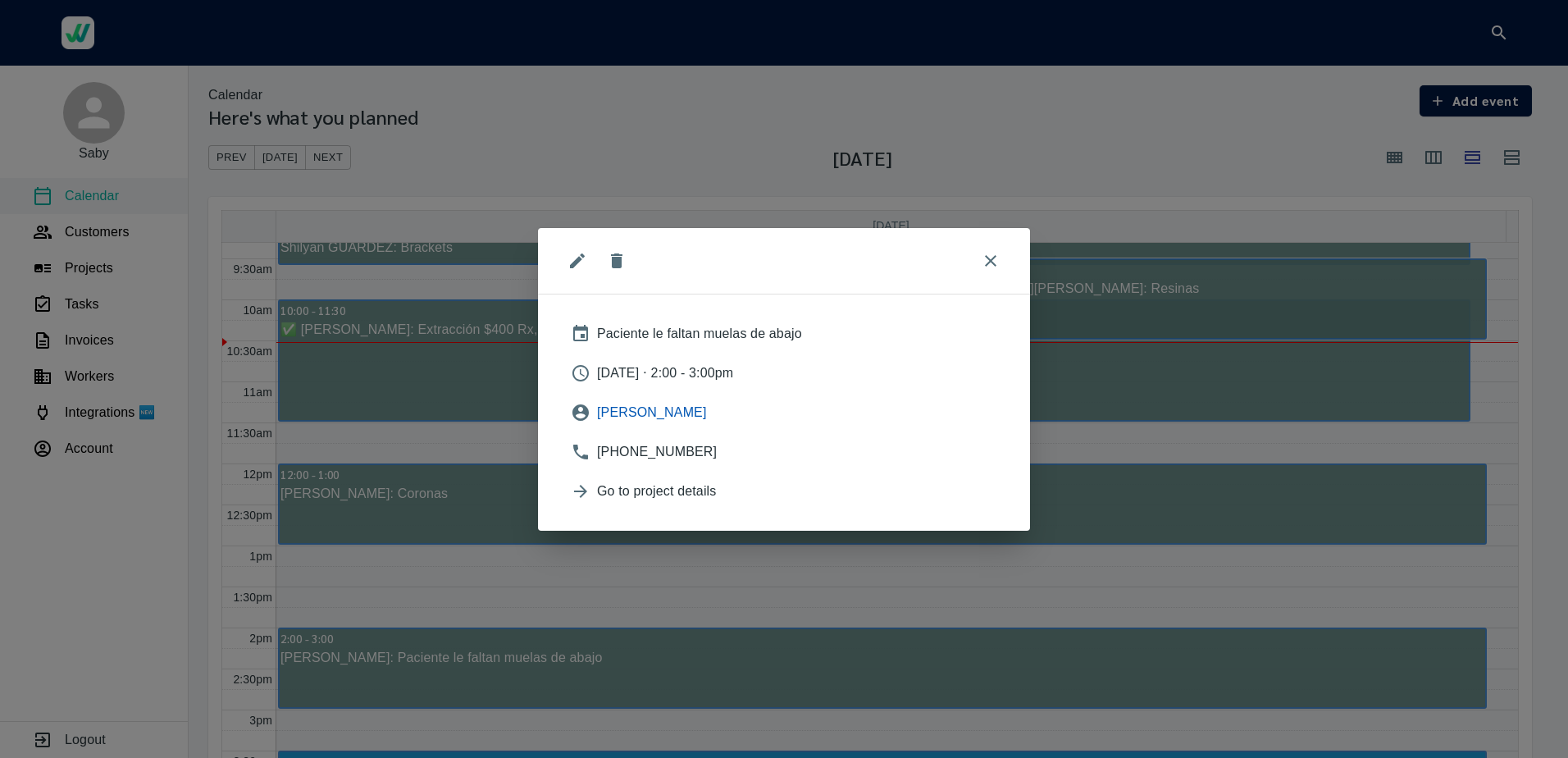 click on "[PERSON_NAME]" at bounding box center (797, 413) 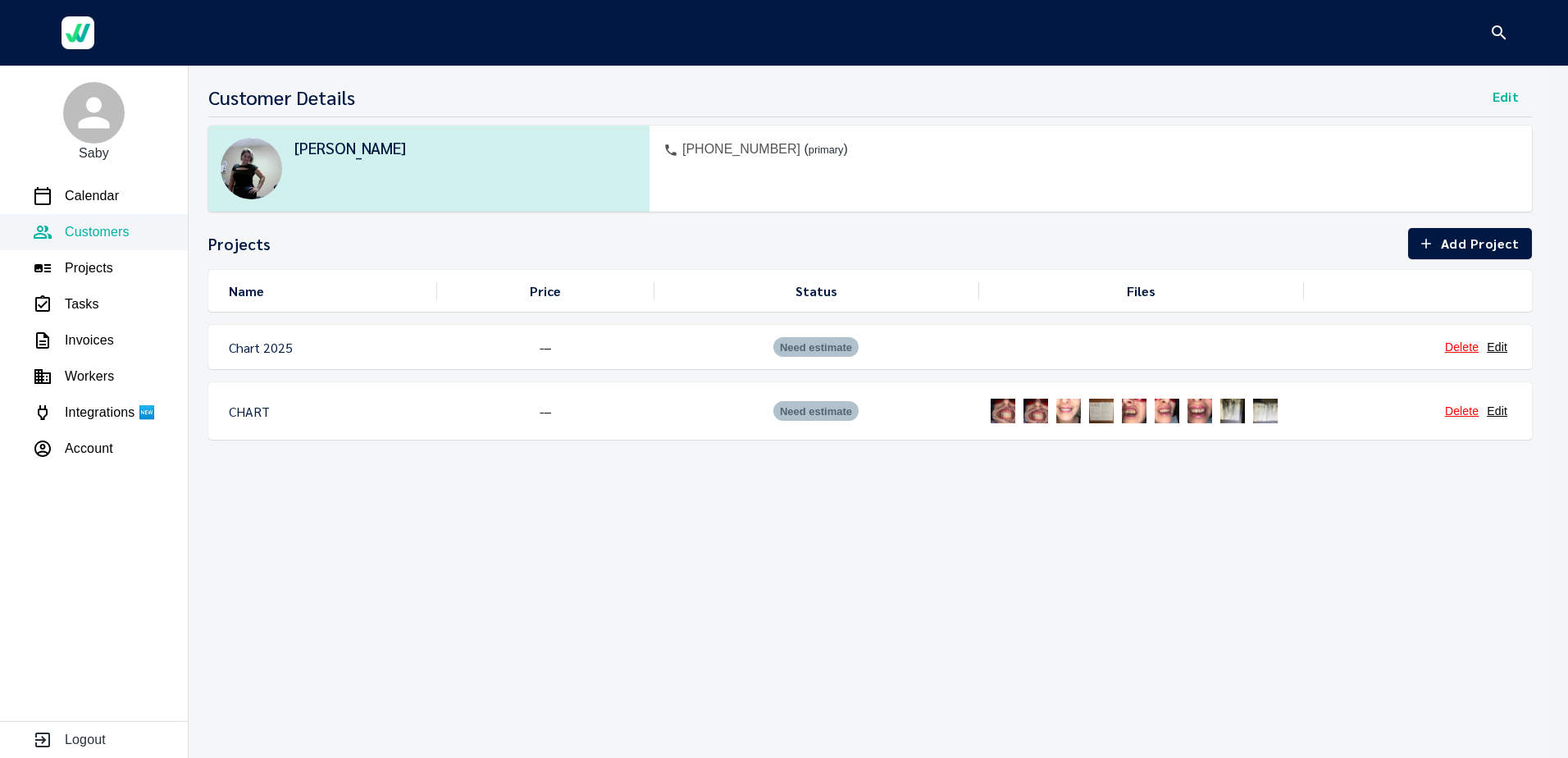 click at bounding box center [1101, 411] 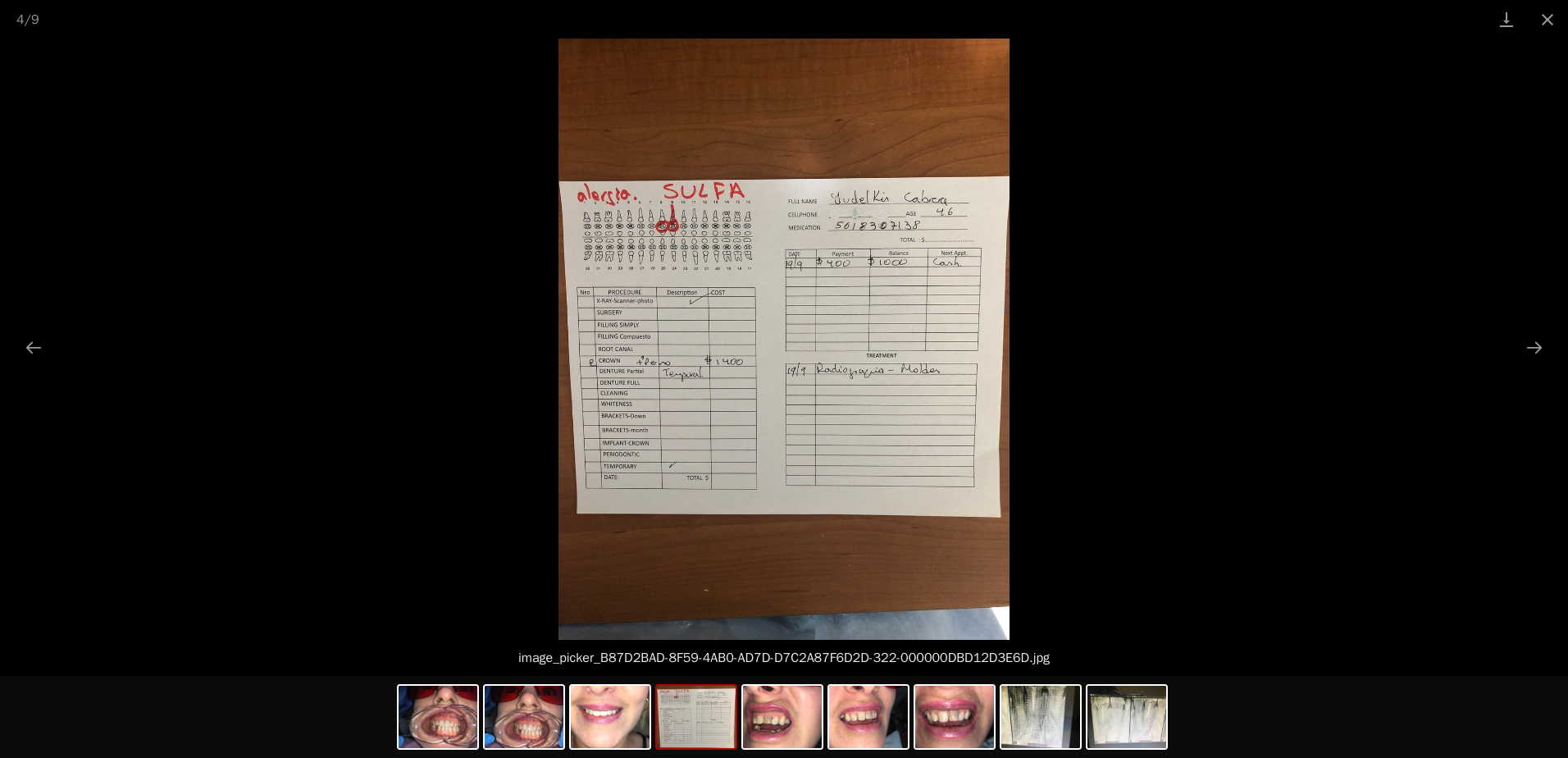 click at bounding box center [696, 717] 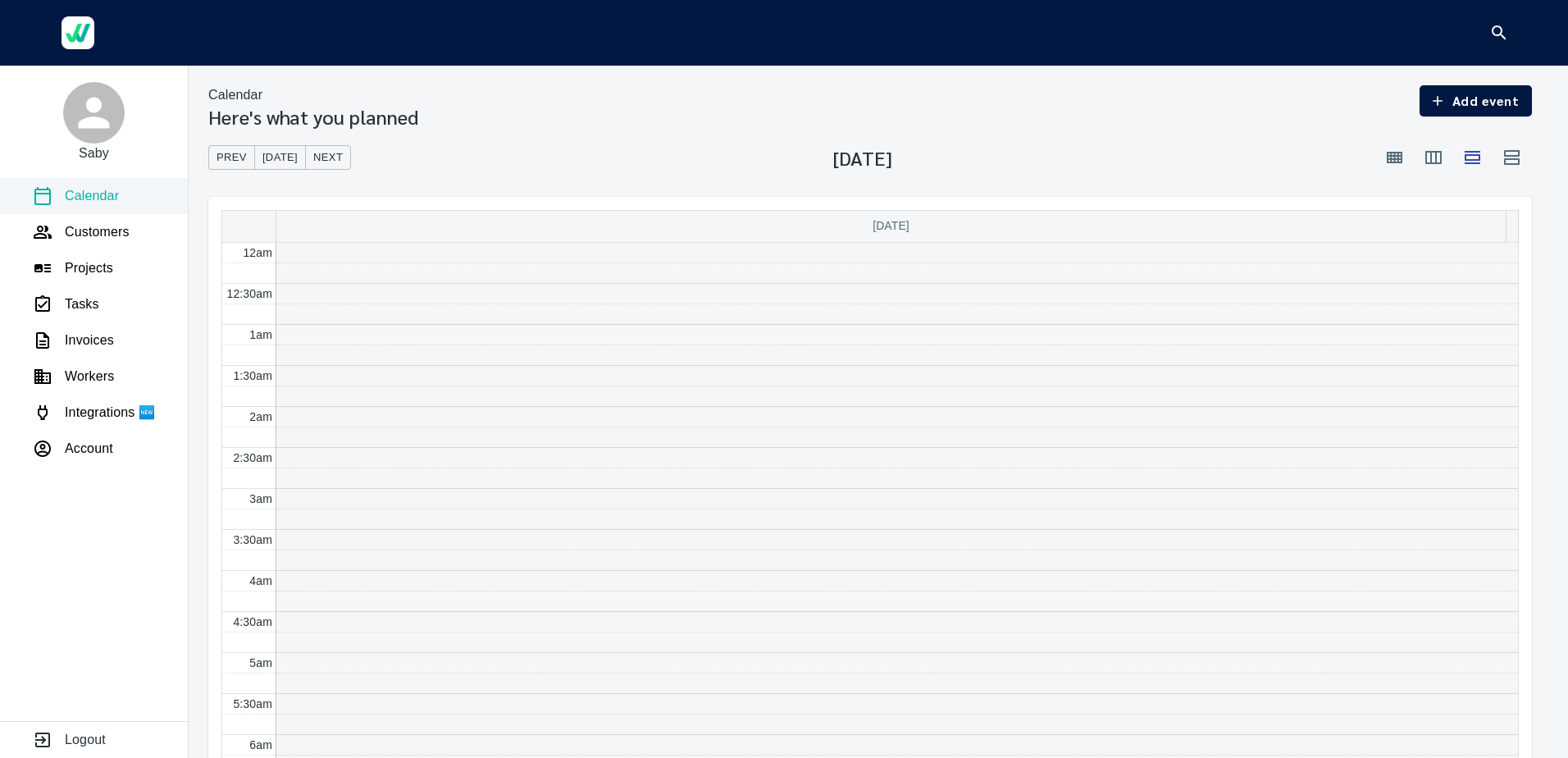 scroll, scrollTop: 493, scrollLeft: 0, axis: vertical 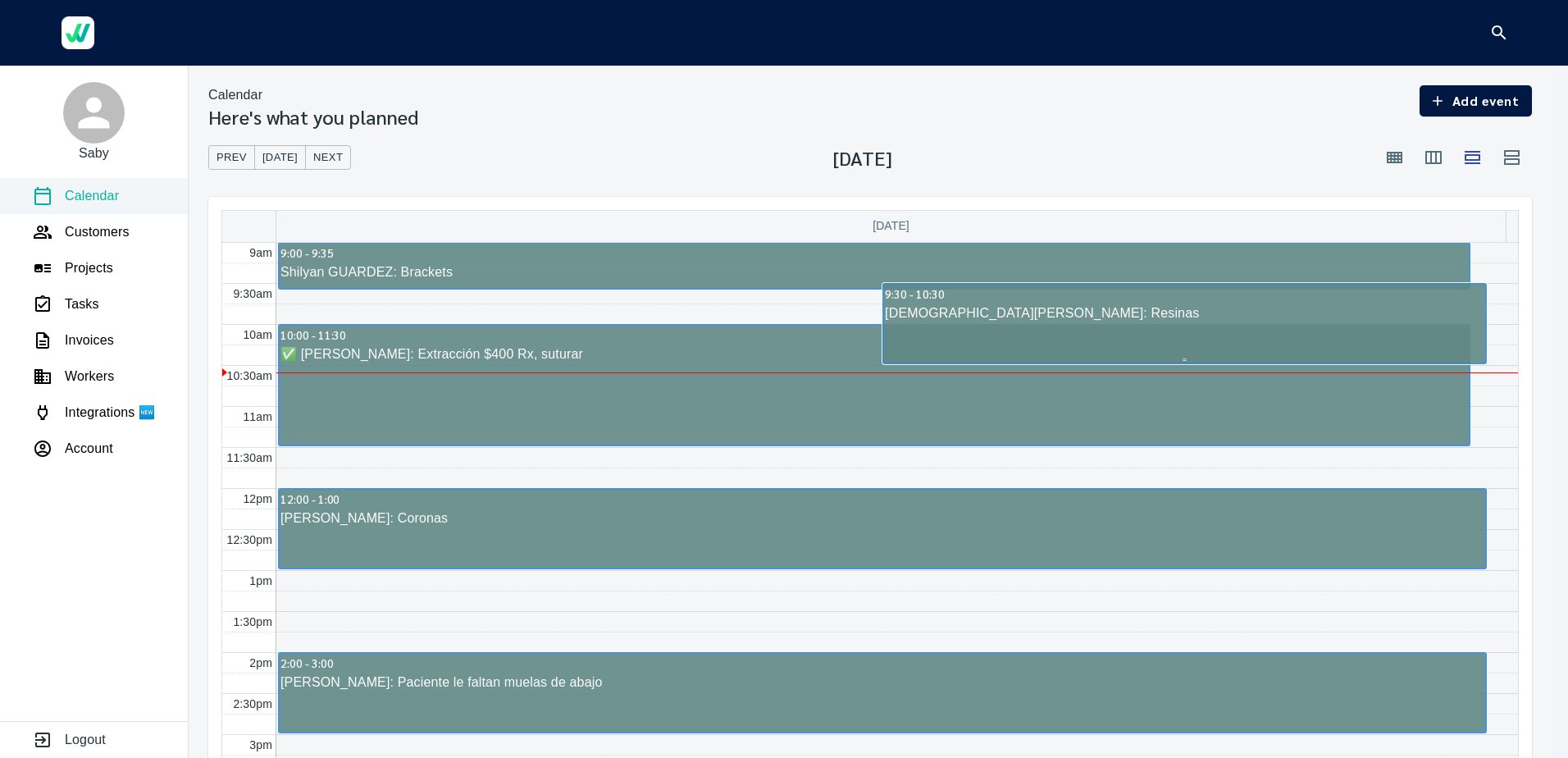 click on "[DEMOGRAPHIC_DATA][PERSON_NAME]: Resinas" at bounding box center (1184, 313) 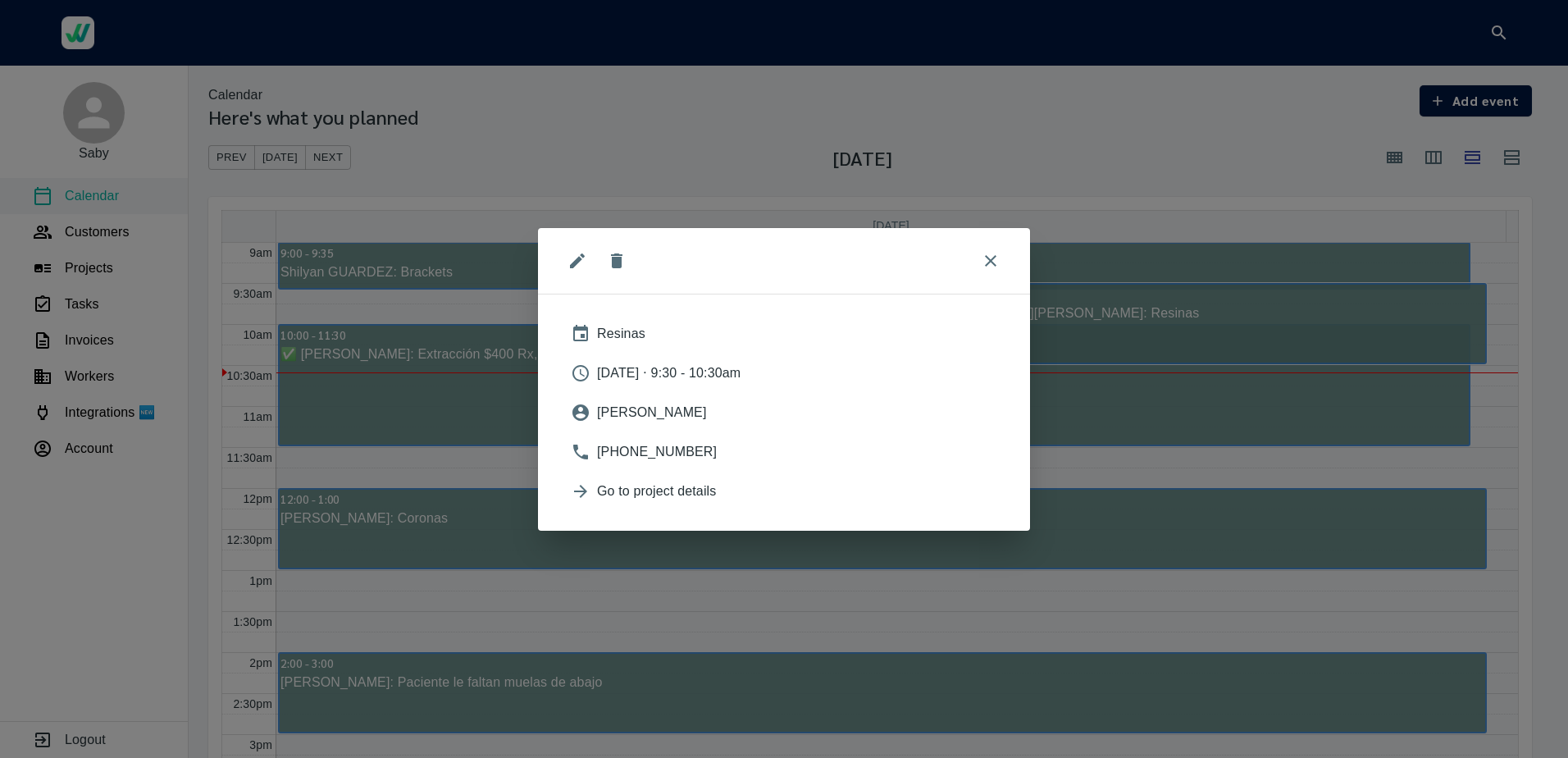 click on "Resinas" at bounding box center [797, 334] 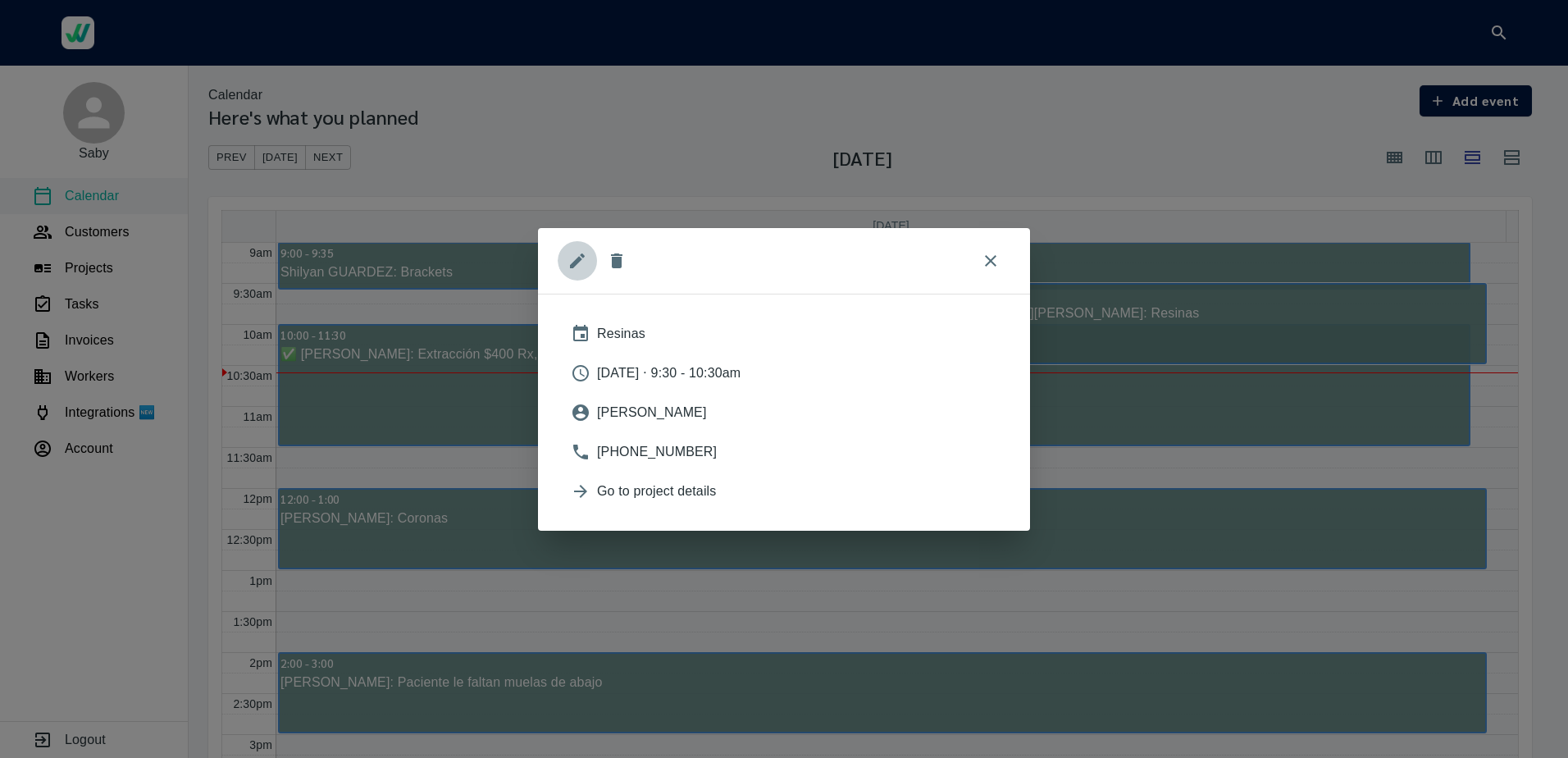 click 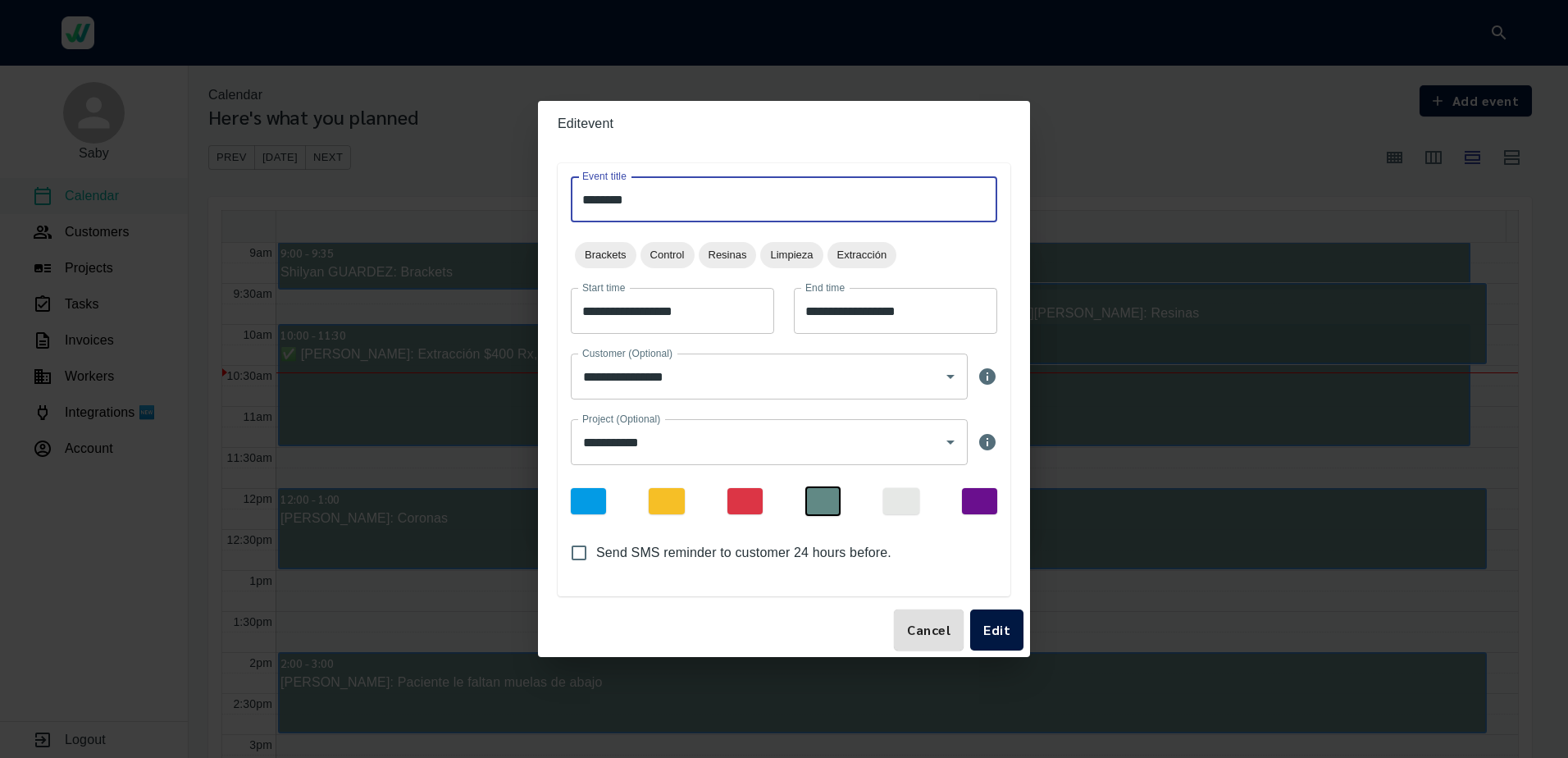 click on "*******" at bounding box center (784, 199) 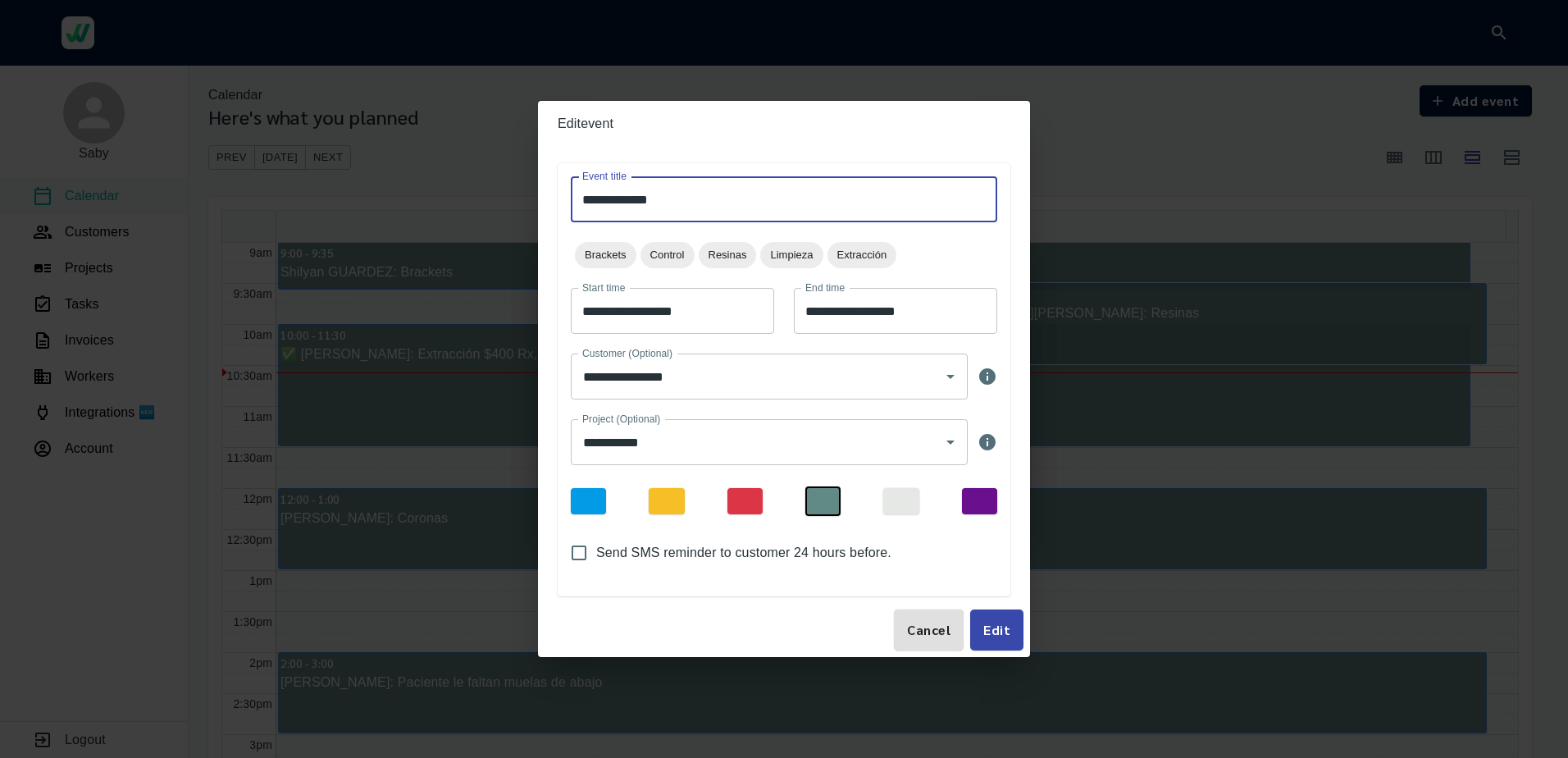 type on "**********" 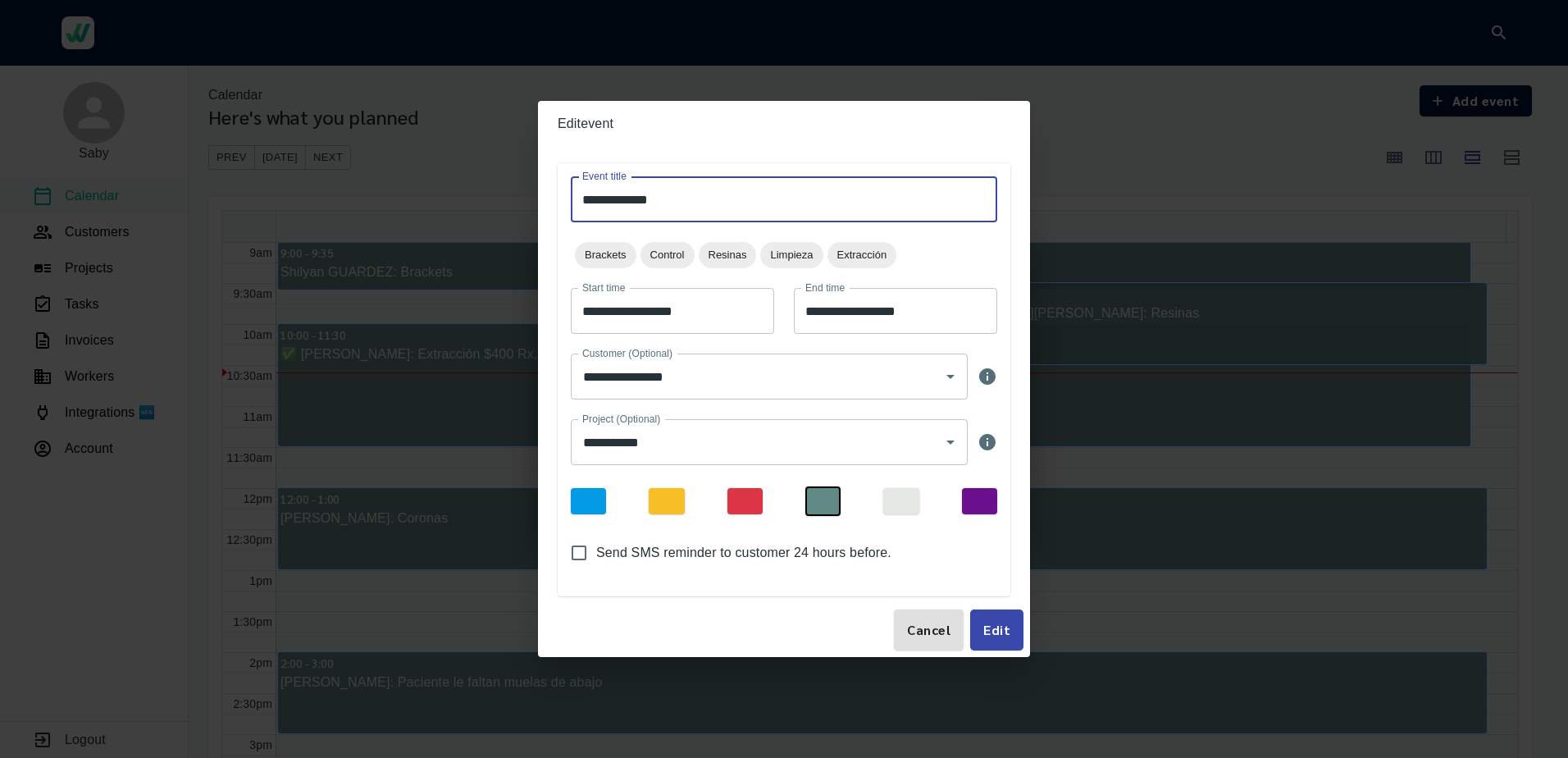click on "Cancel" at bounding box center (928, 630) 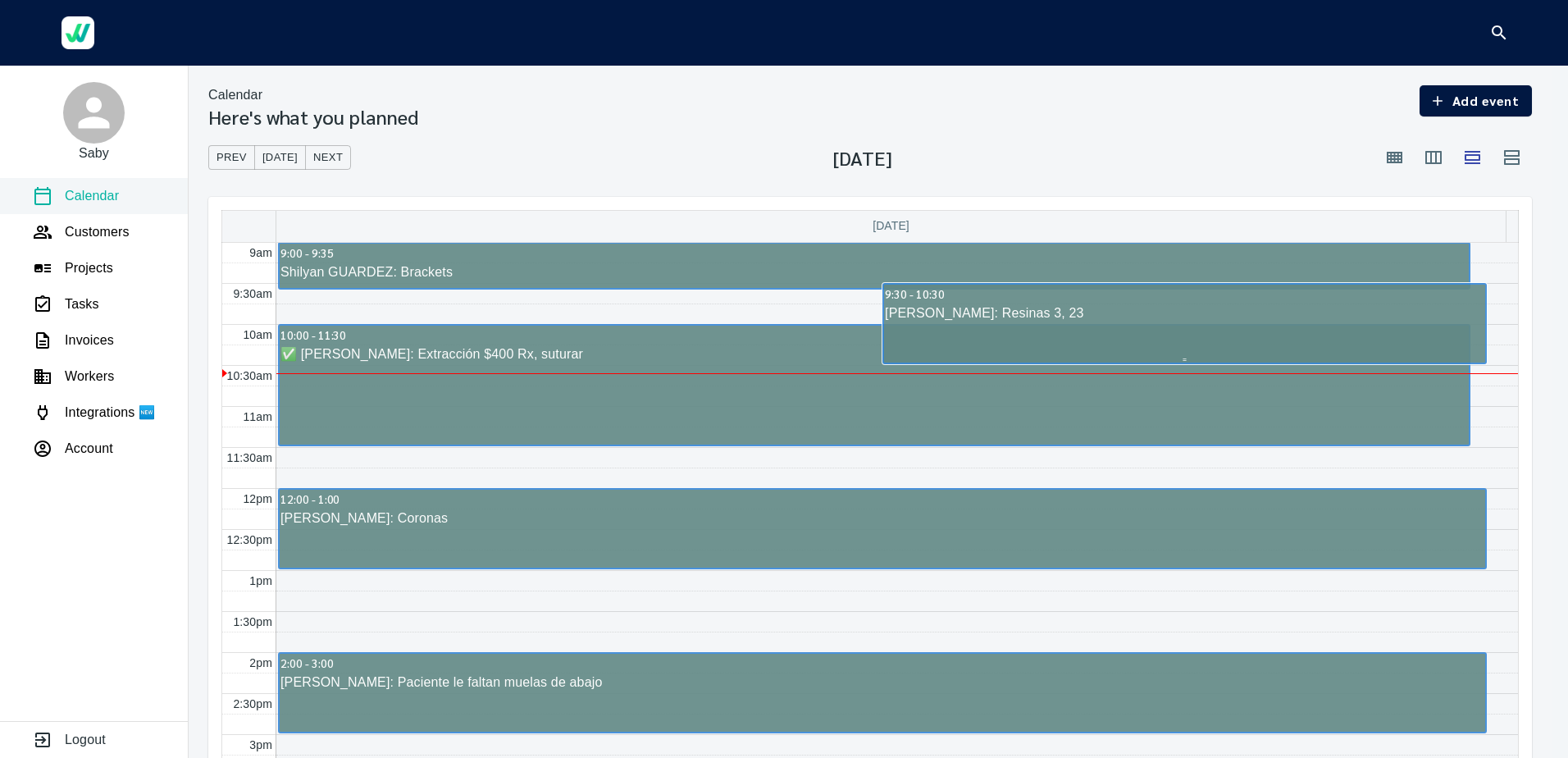 click on "9:30 - 10:30 [PERSON_NAME]: Resinas 3, 23" at bounding box center [1184, 323] 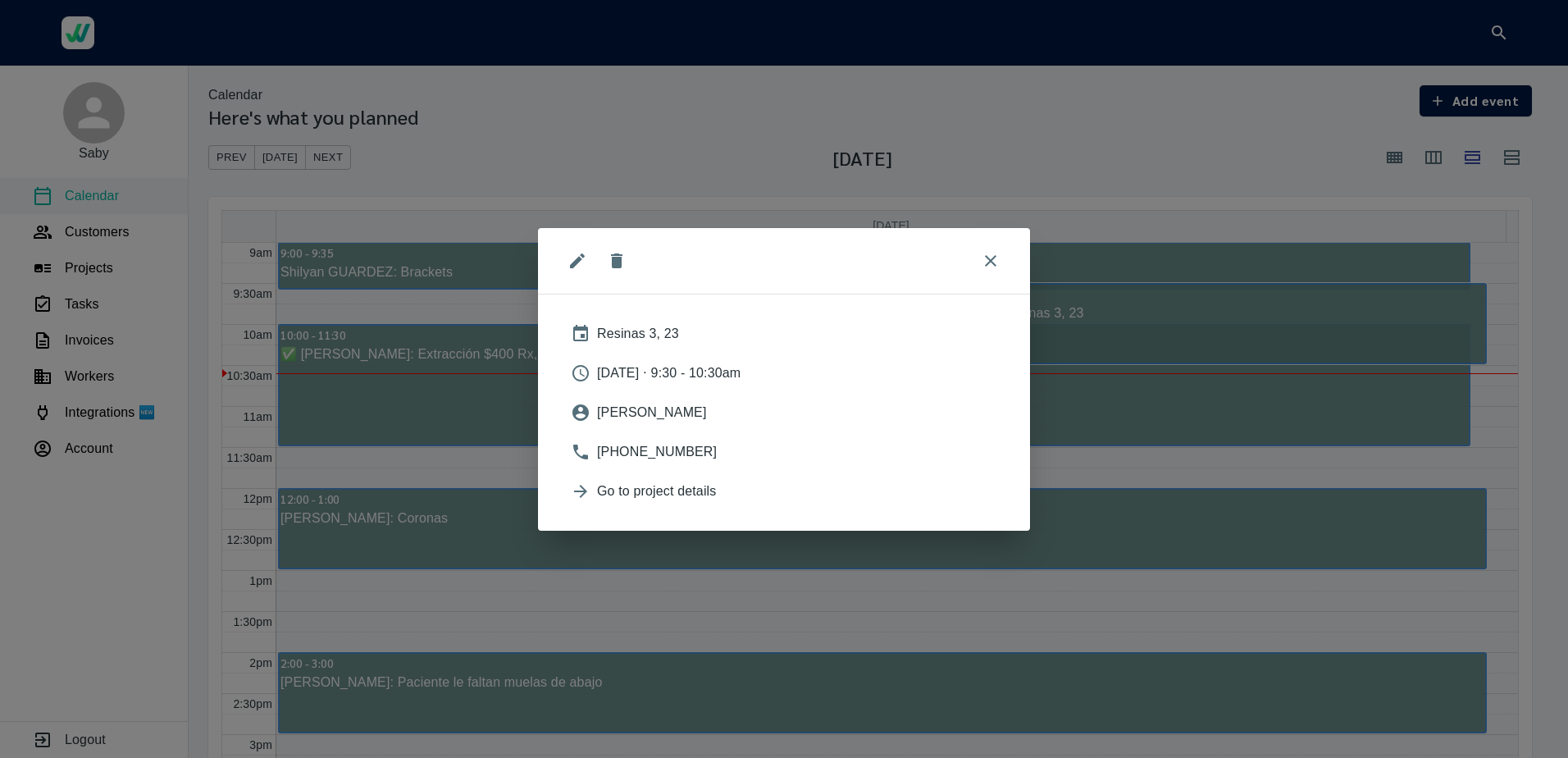 click 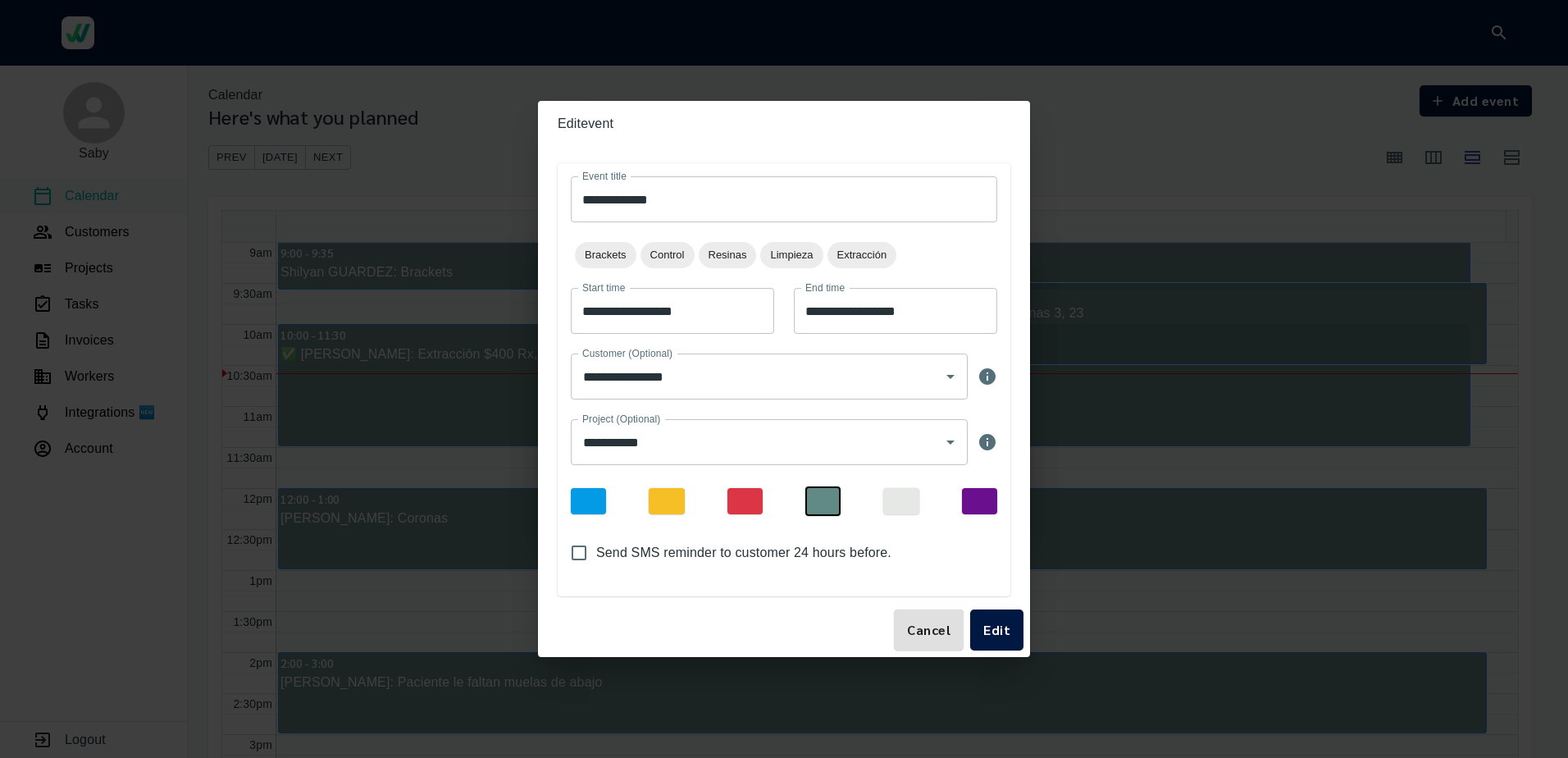 click on "**********" at bounding box center [784, 199] 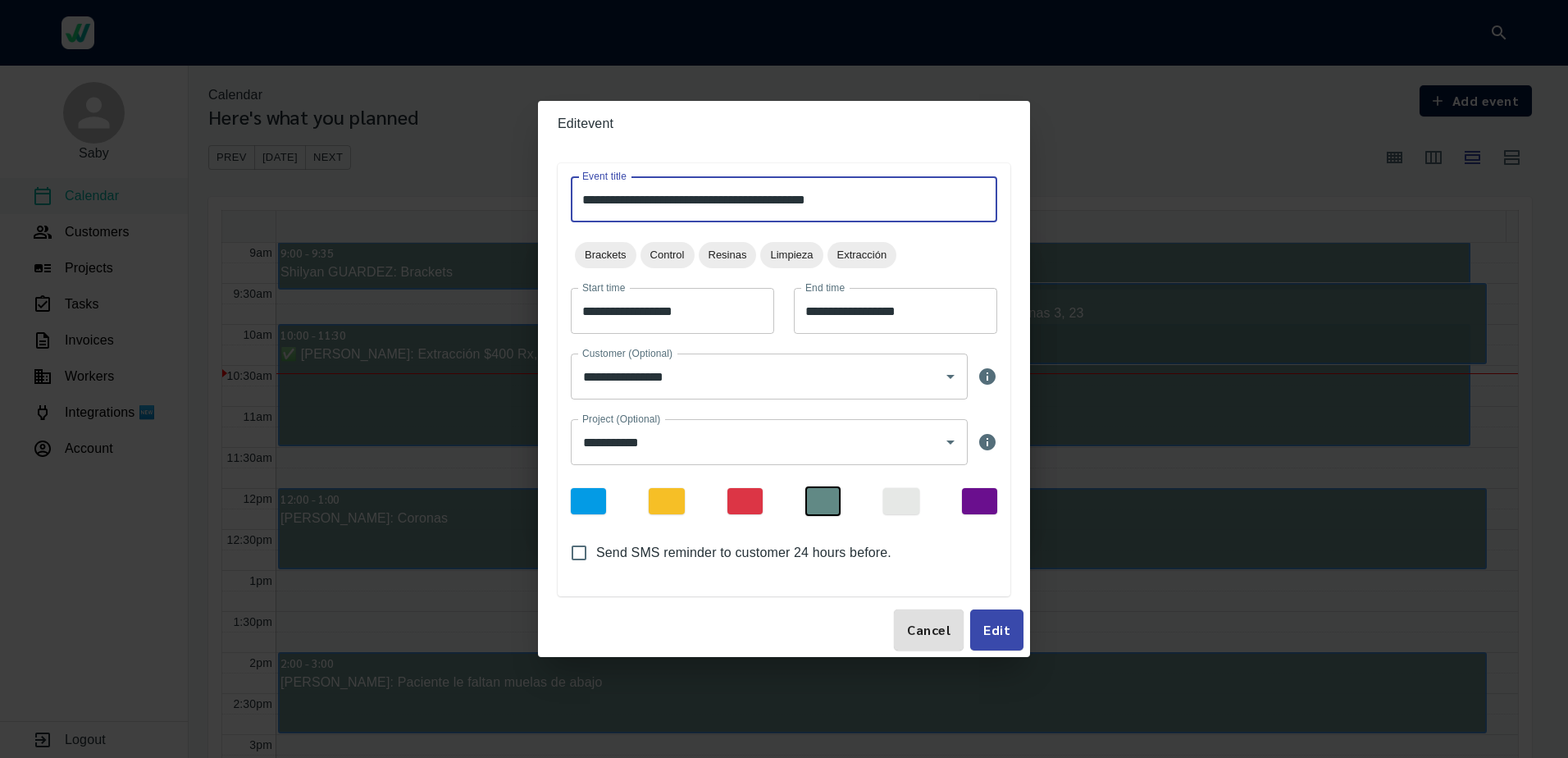 type on "**********" 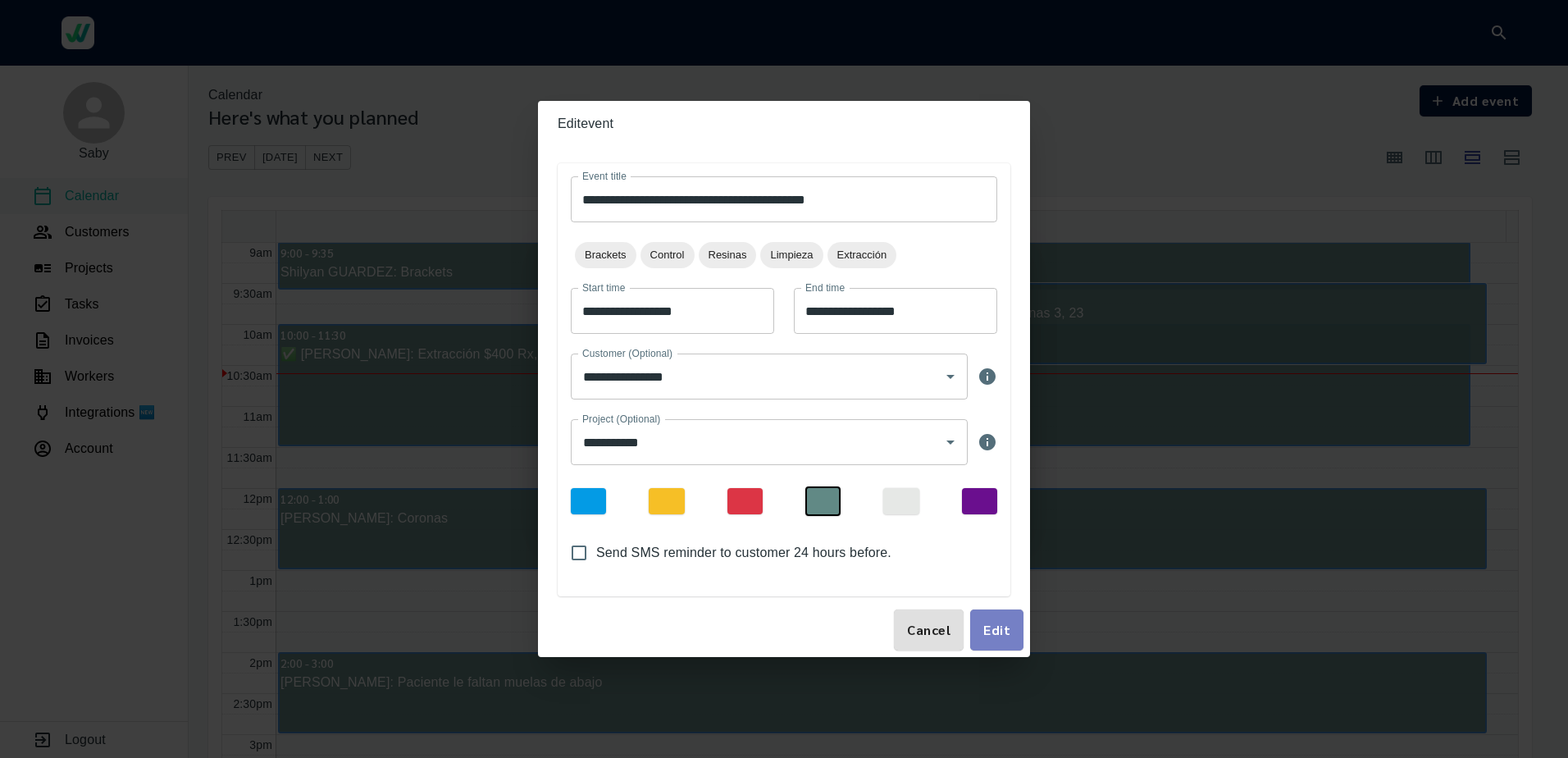 click on "Edit" at bounding box center [996, 630] 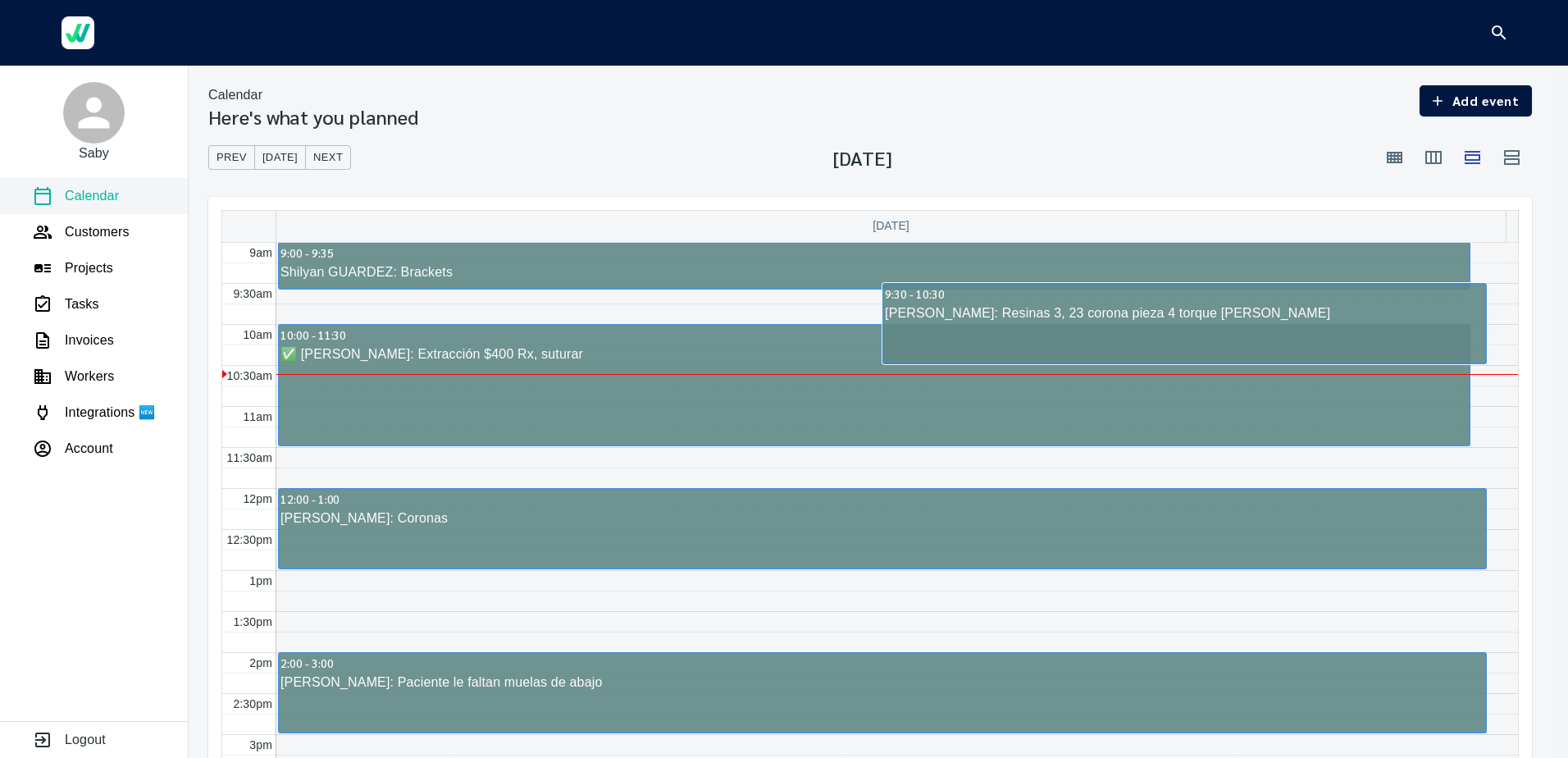 click on "[DATE]" at bounding box center [280, 158] 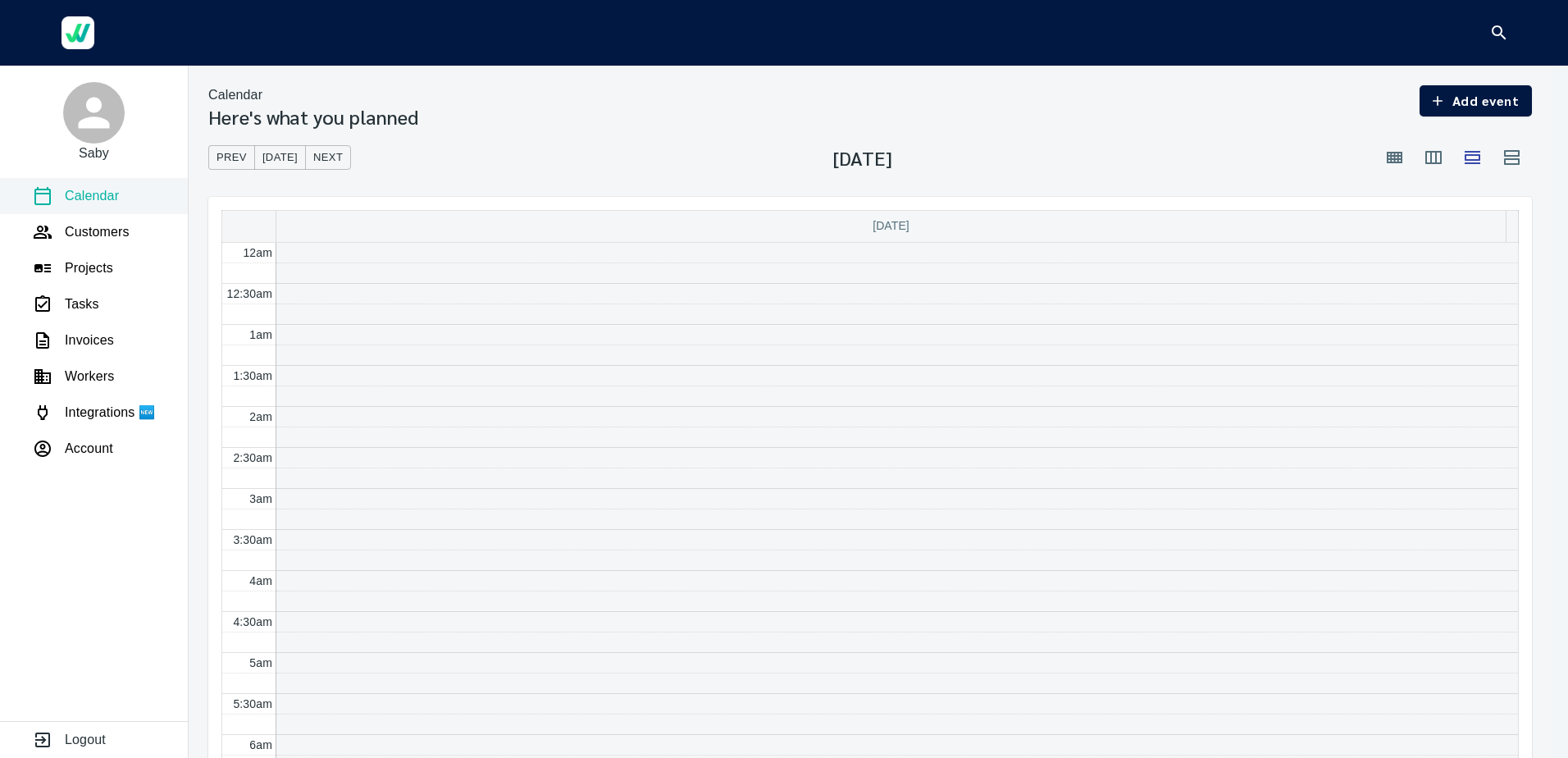 scroll, scrollTop: 493, scrollLeft: 0, axis: vertical 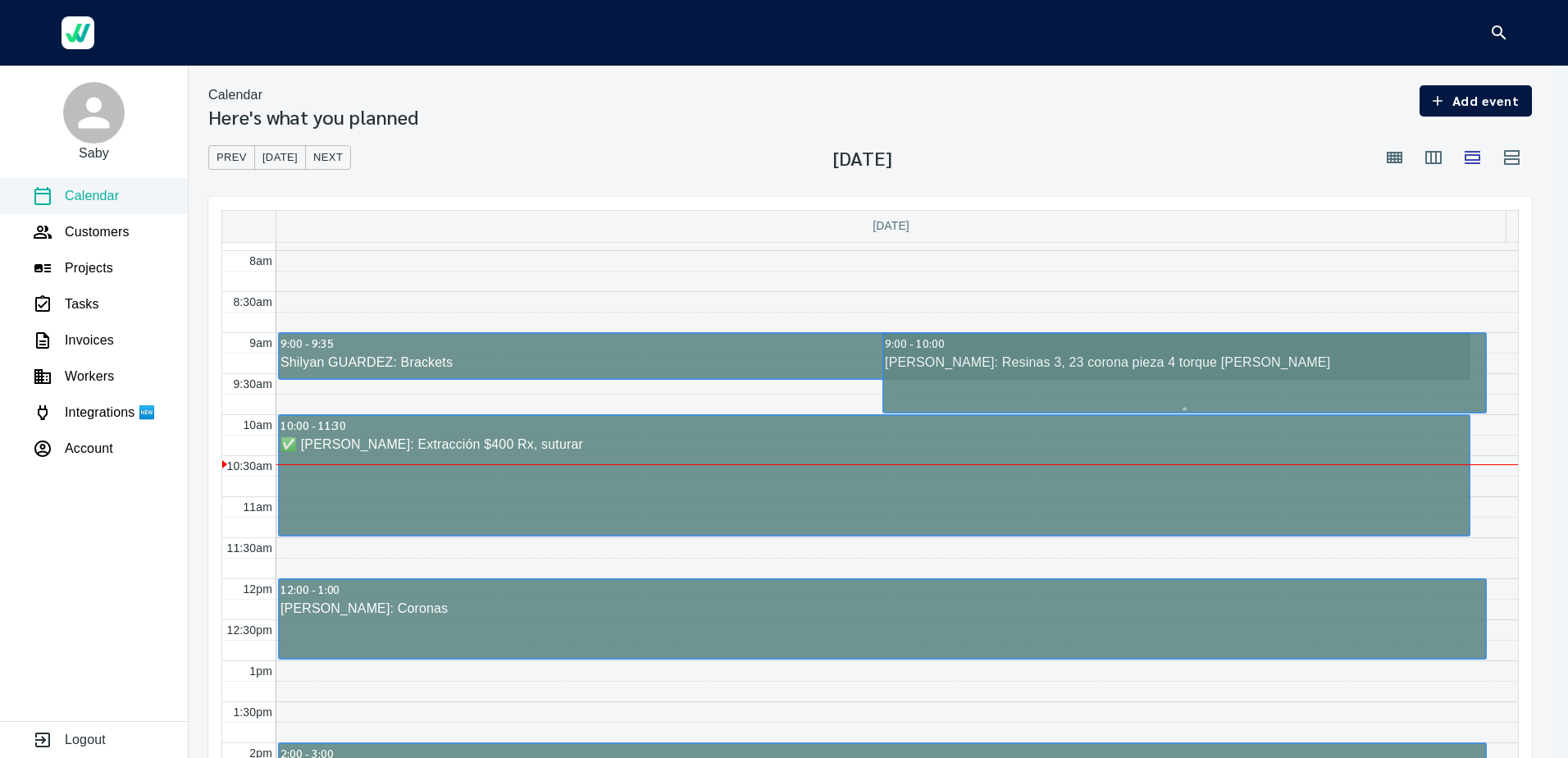 drag, startPoint x: 1119, startPoint y: 412, endPoint x: 1123, endPoint y: 380, distance: 32.249031 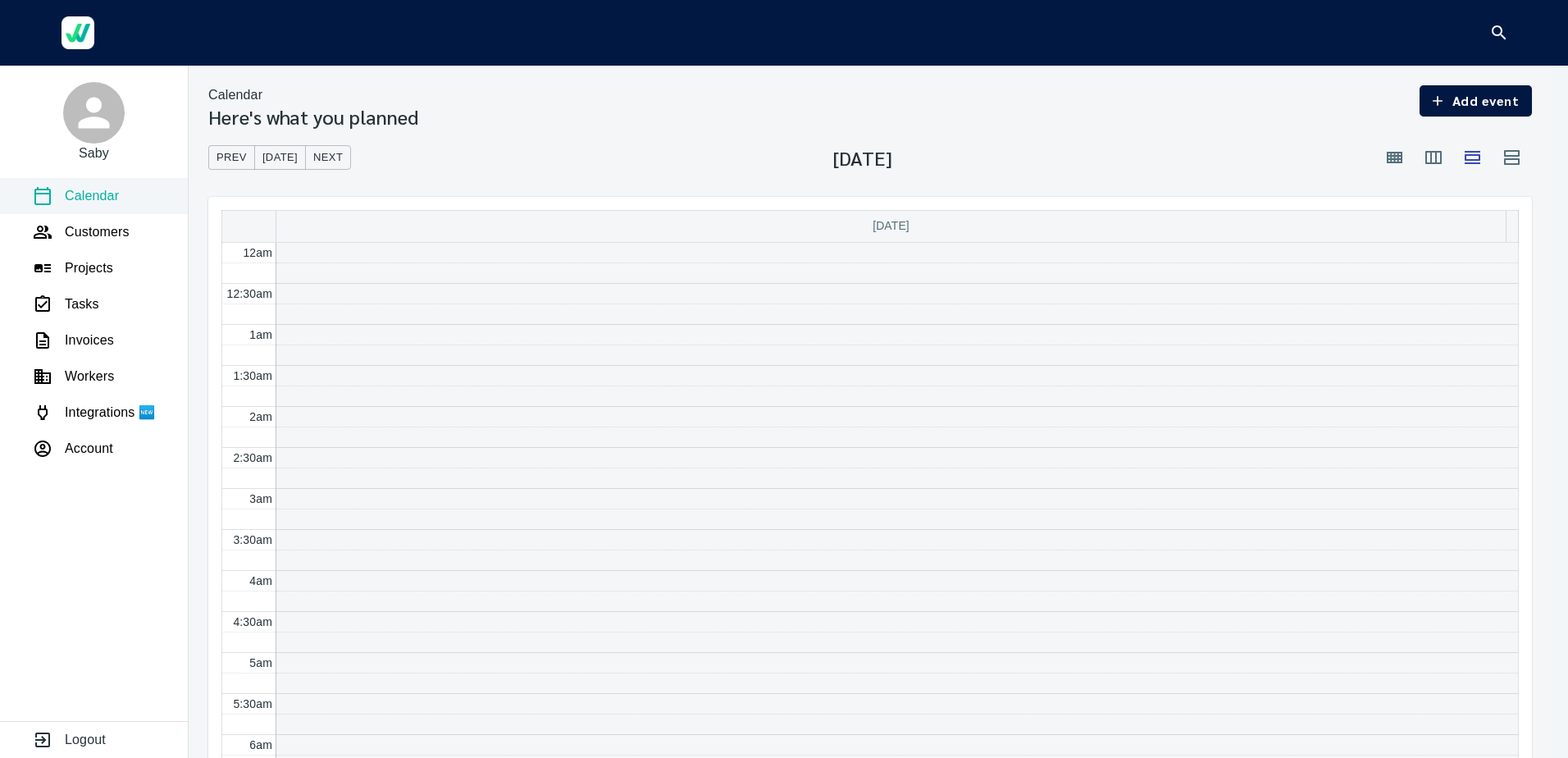 scroll, scrollTop: 0, scrollLeft: 0, axis: both 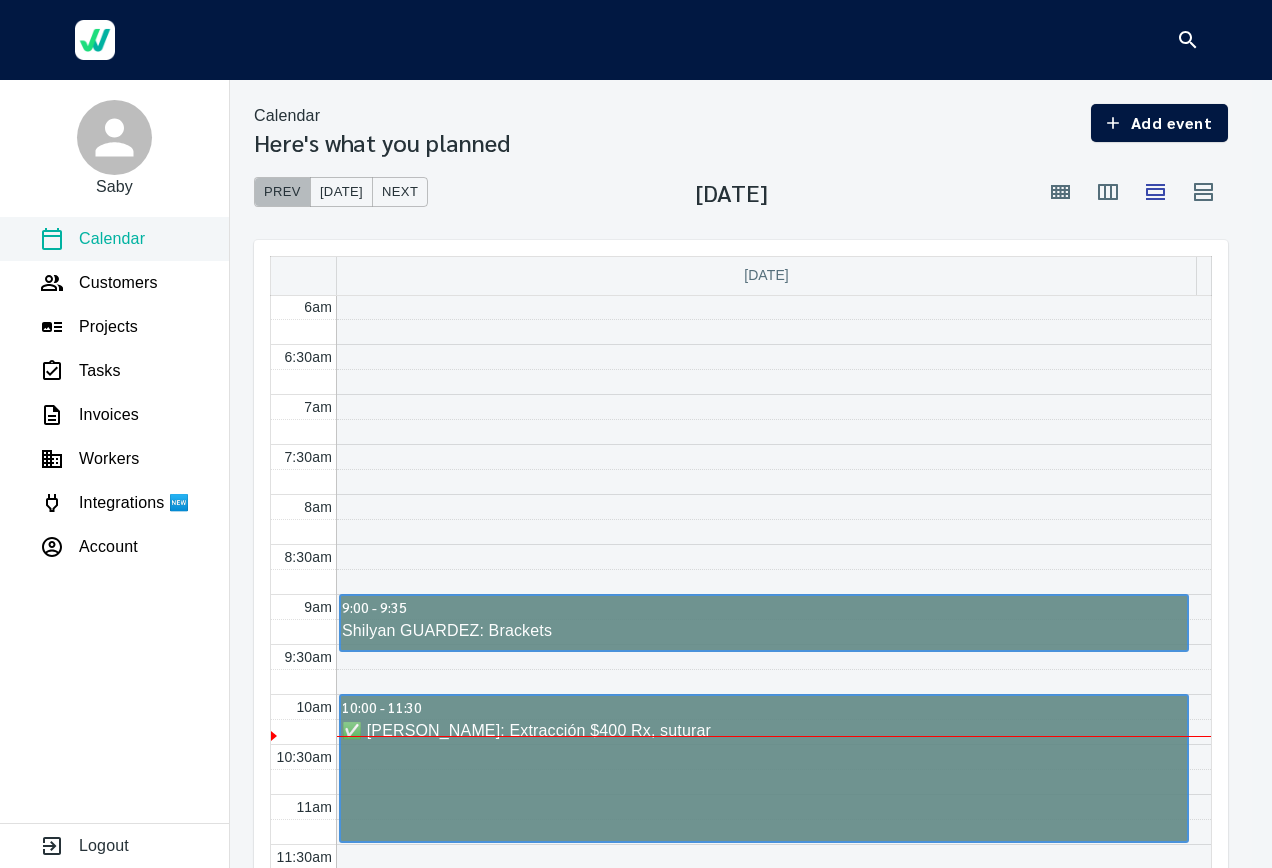 click on "Prev" at bounding box center (282, 192) 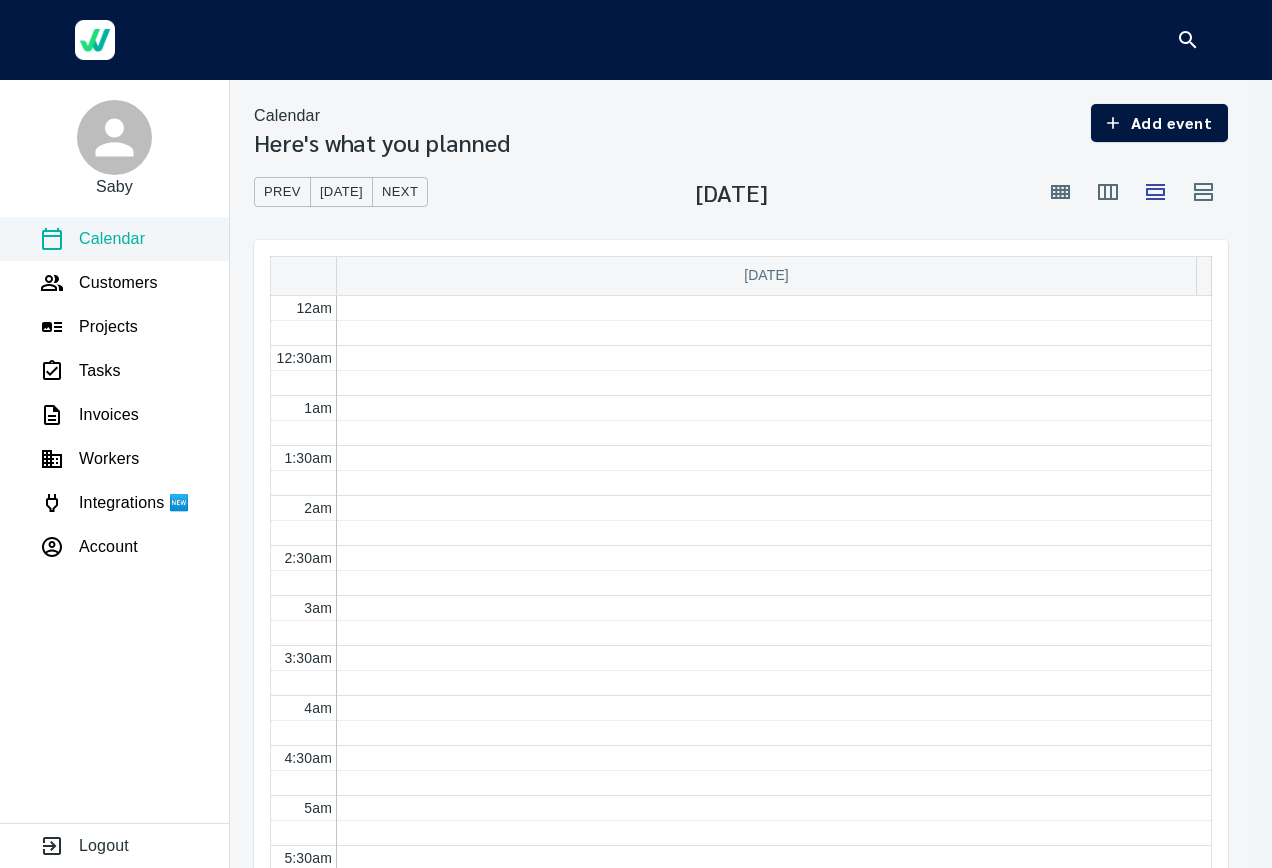scroll, scrollTop: 601, scrollLeft: 0, axis: vertical 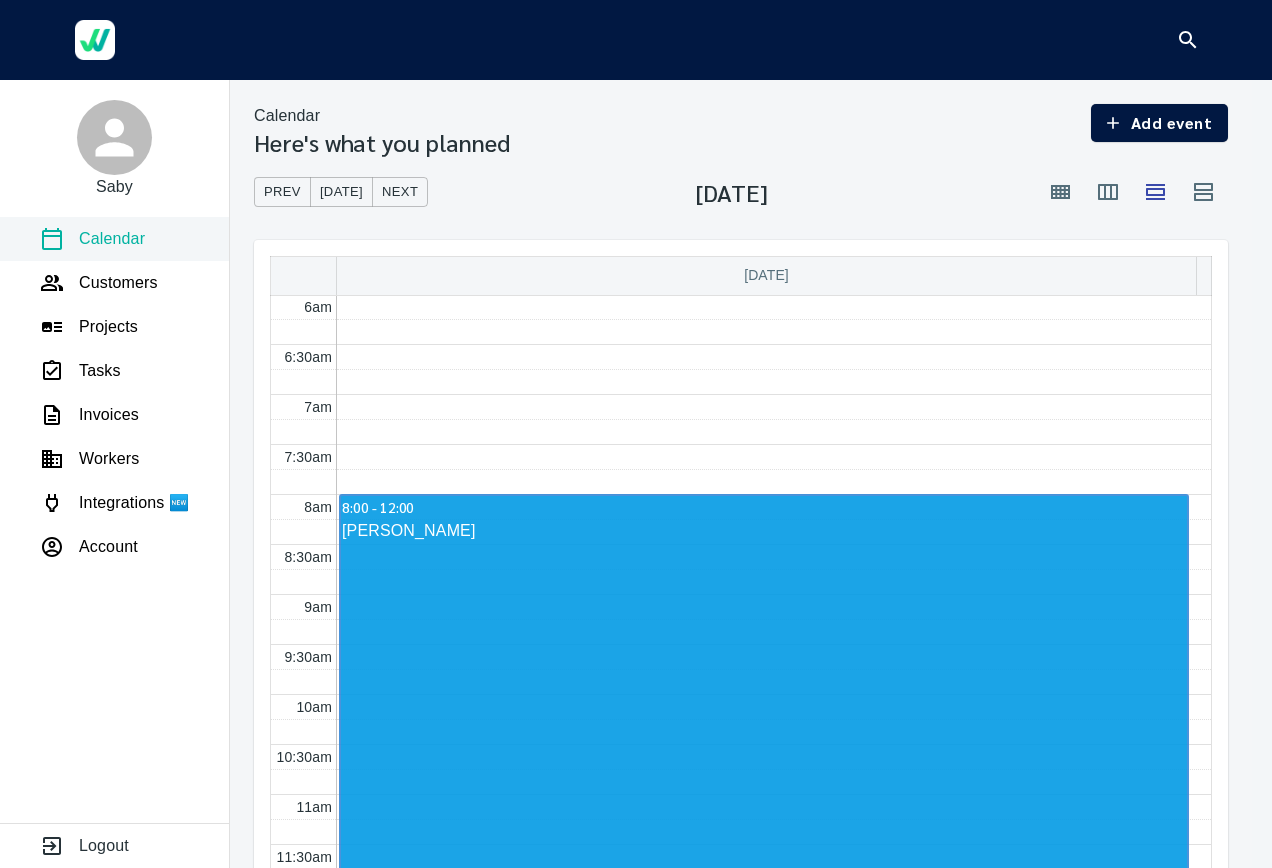 click on "[DATE]" at bounding box center (341, 192) 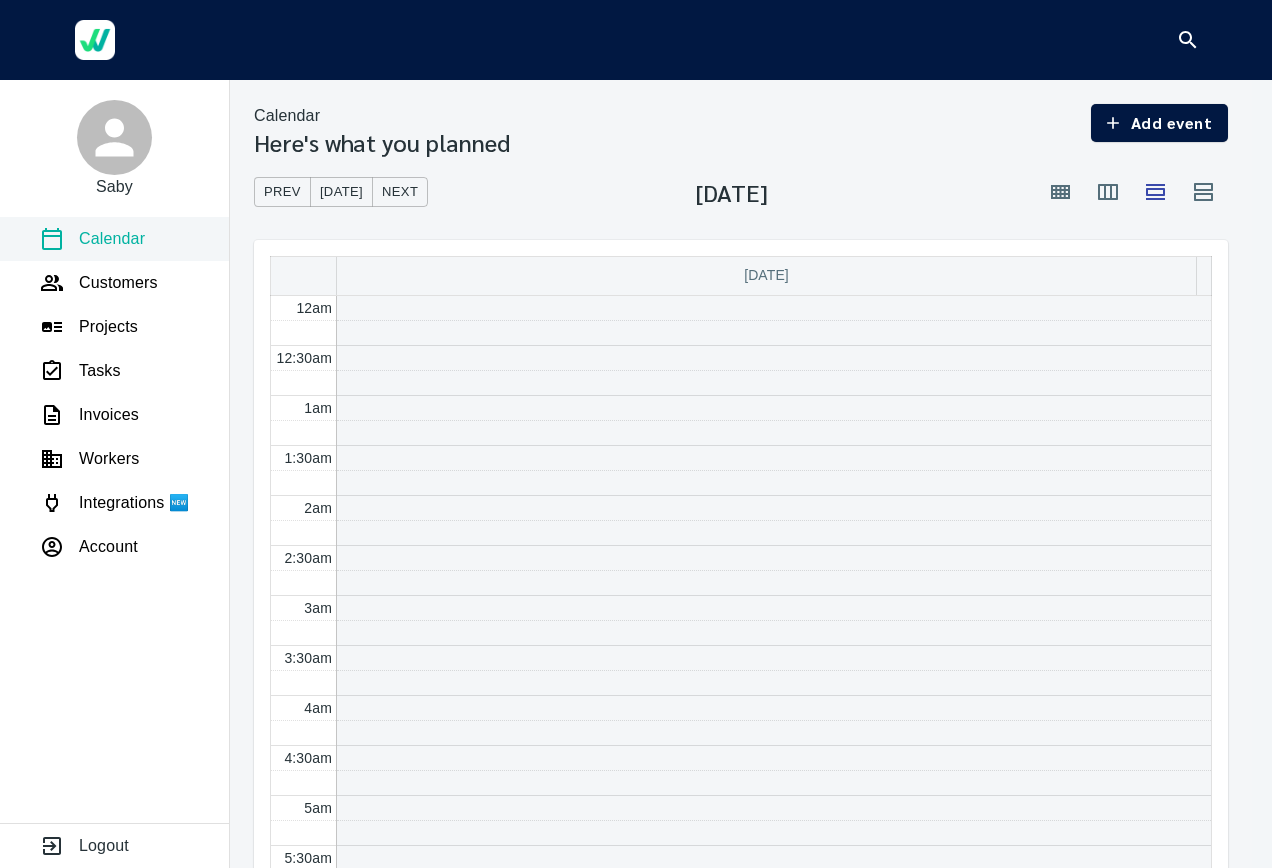 scroll, scrollTop: 601, scrollLeft: 0, axis: vertical 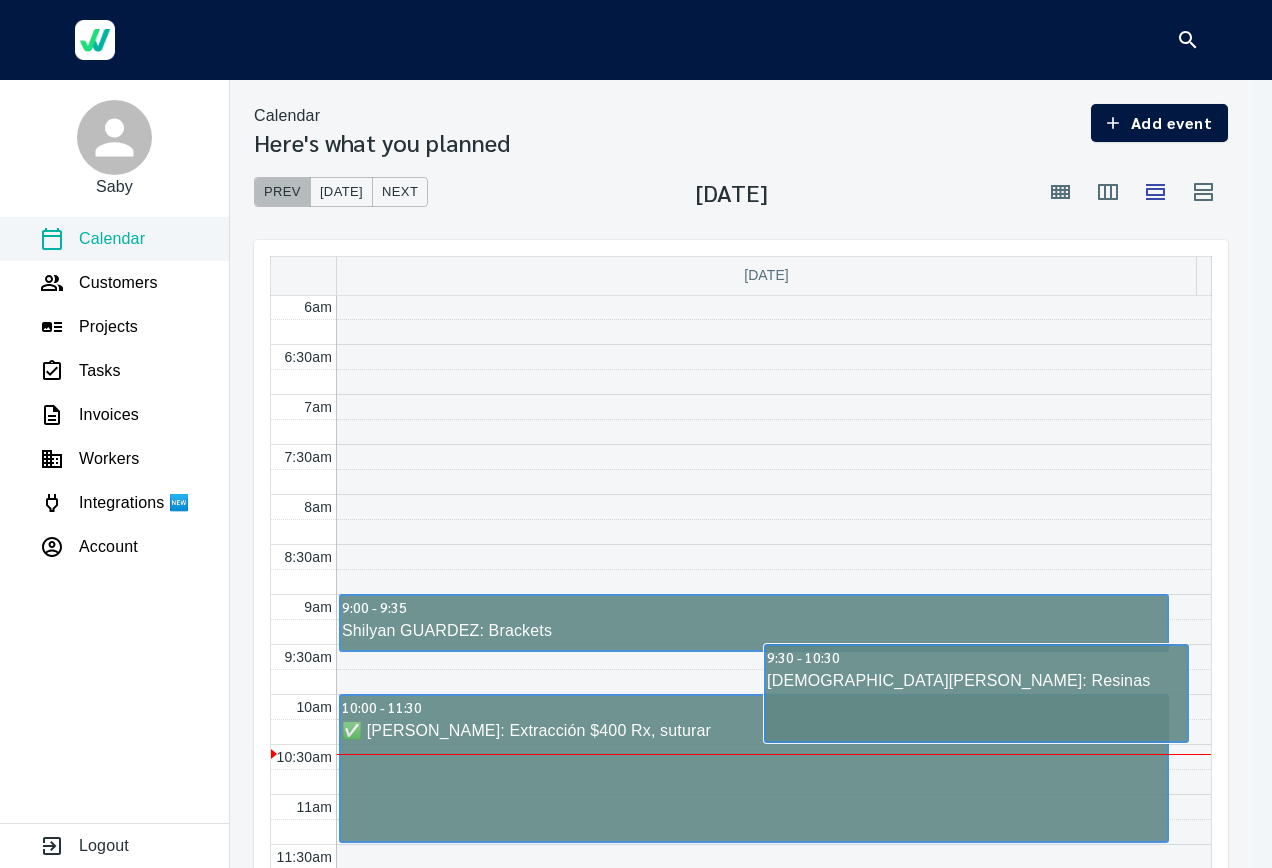 click on "Prev" at bounding box center (282, 192) 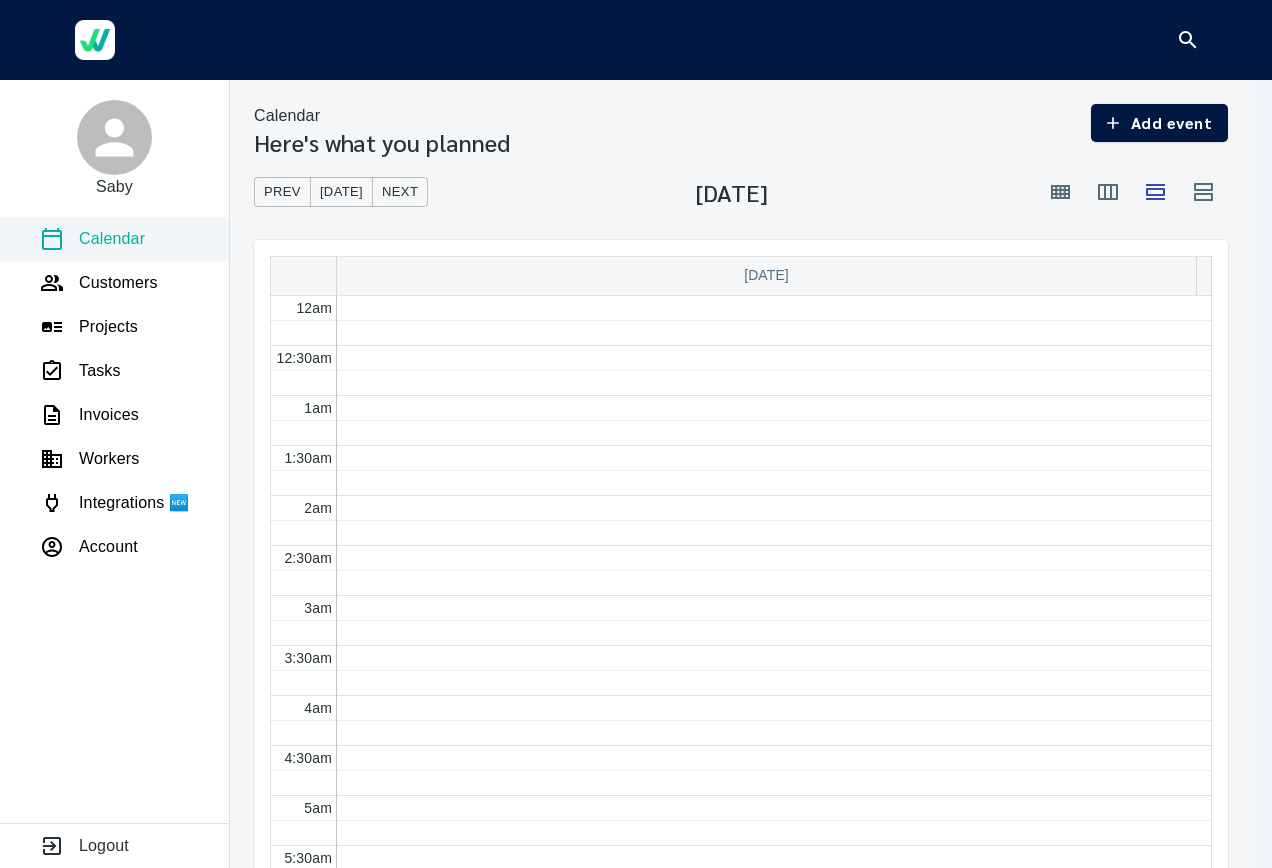 scroll, scrollTop: 601, scrollLeft: 0, axis: vertical 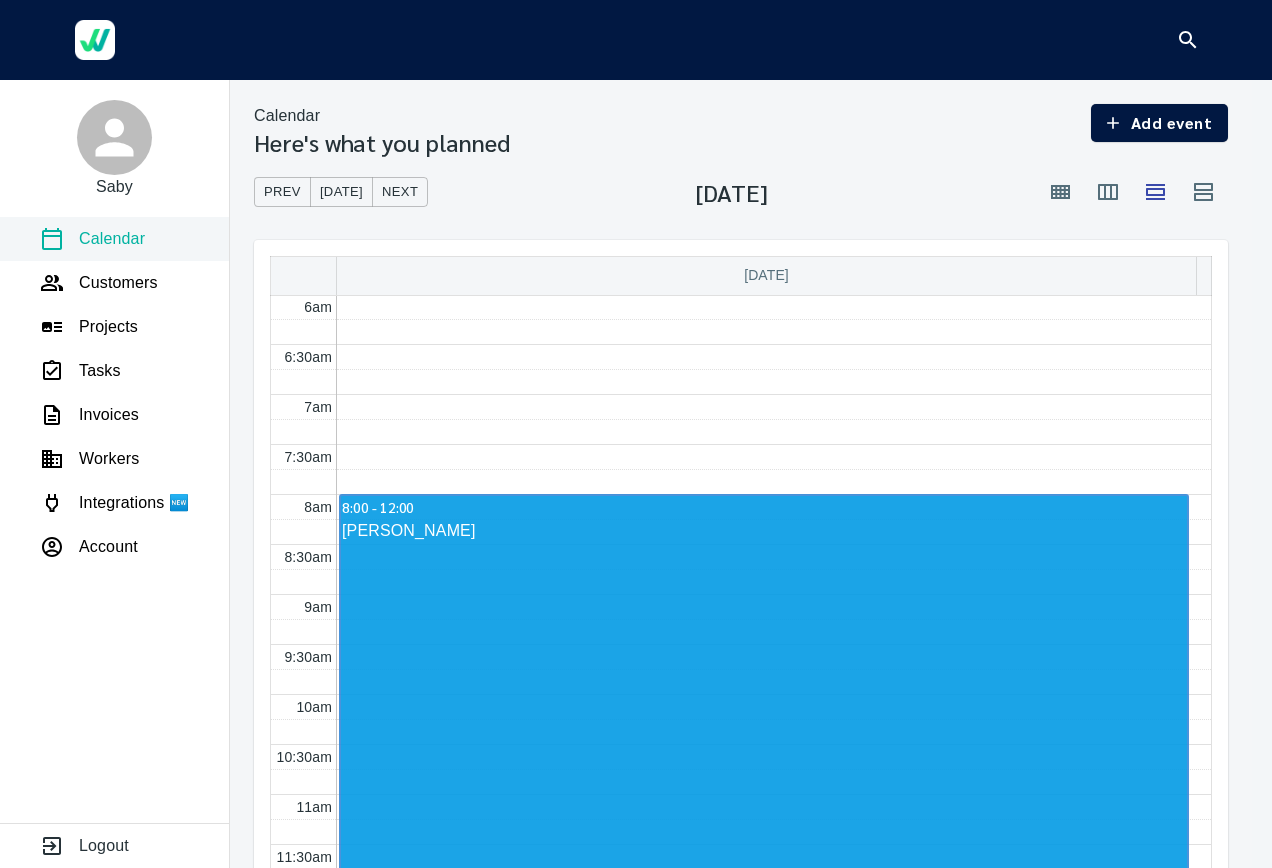 click on "[DATE]" at bounding box center [341, 192] 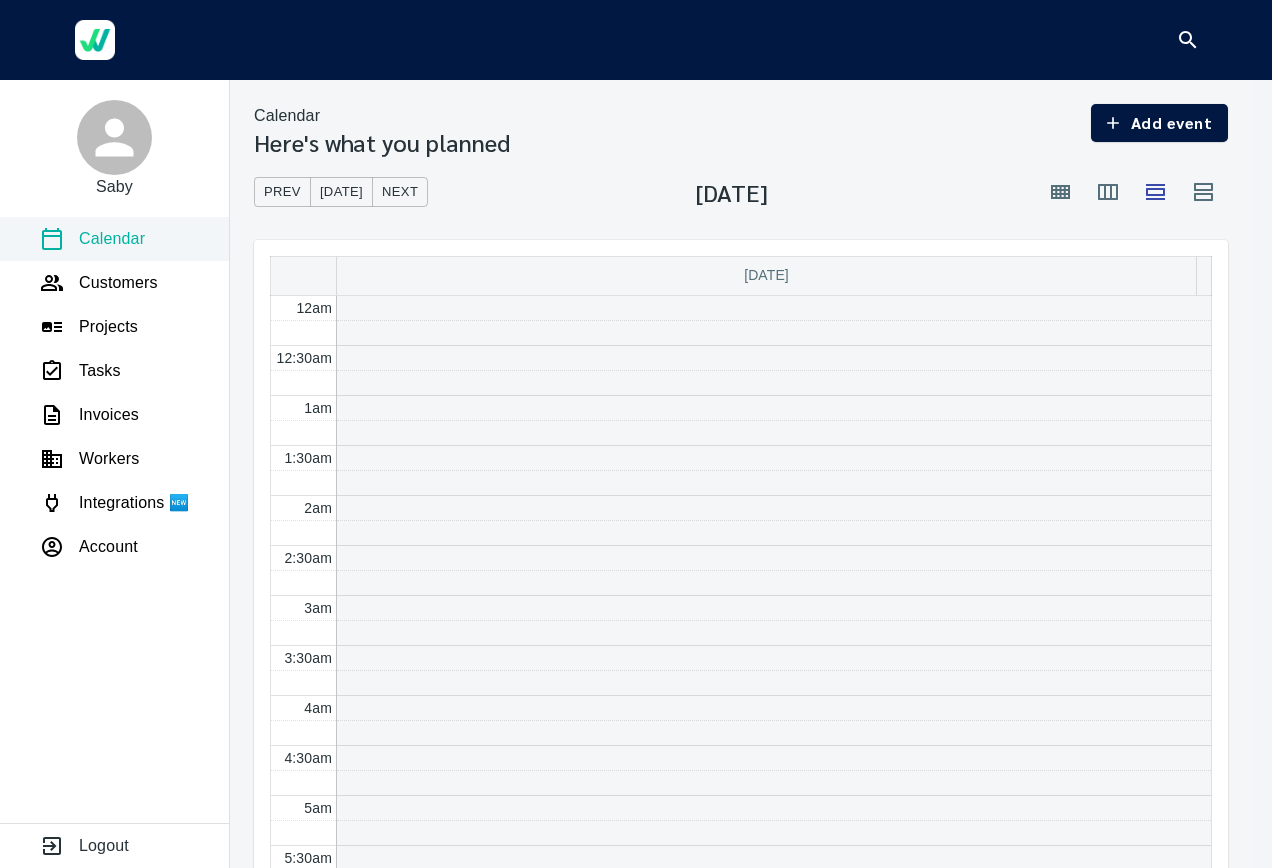 scroll, scrollTop: 601, scrollLeft: 0, axis: vertical 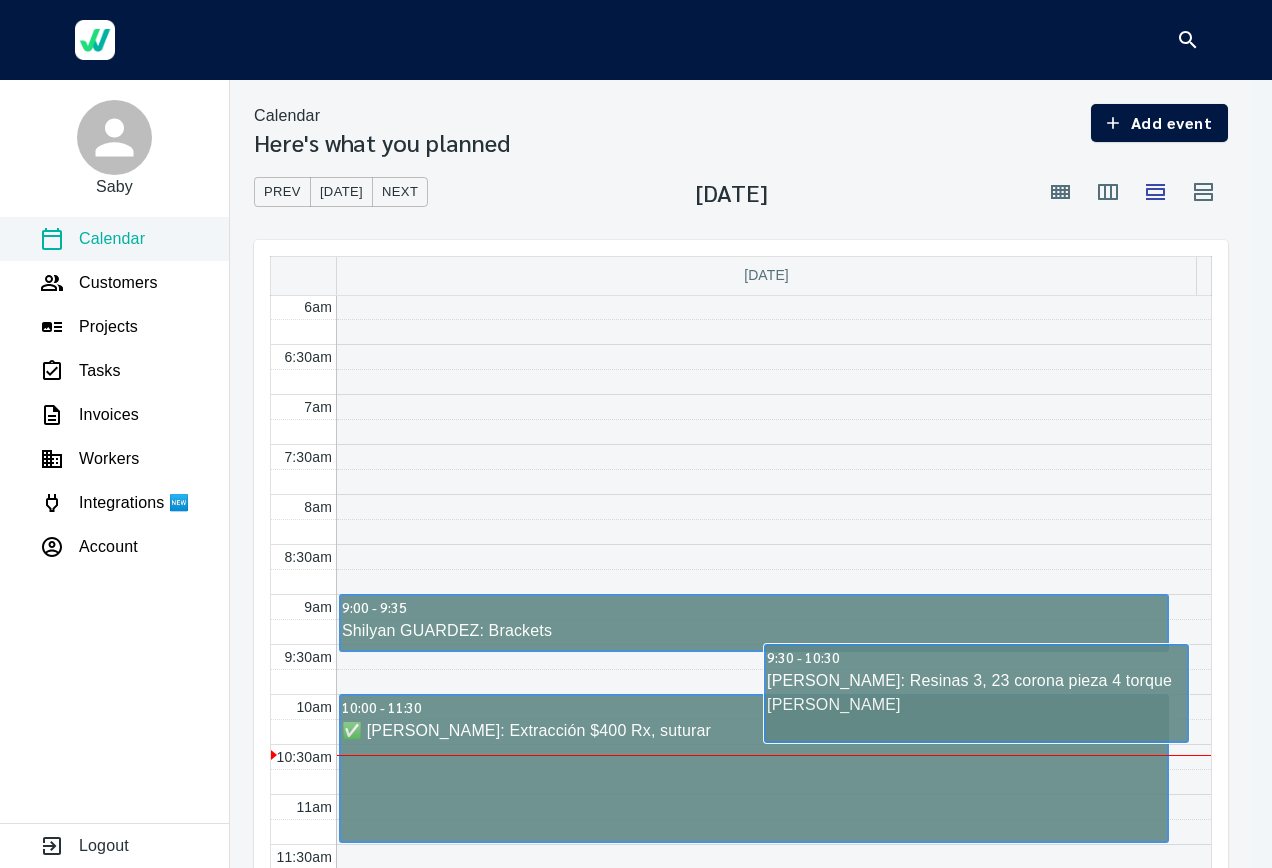 click on "Prev" at bounding box center (282, 192) 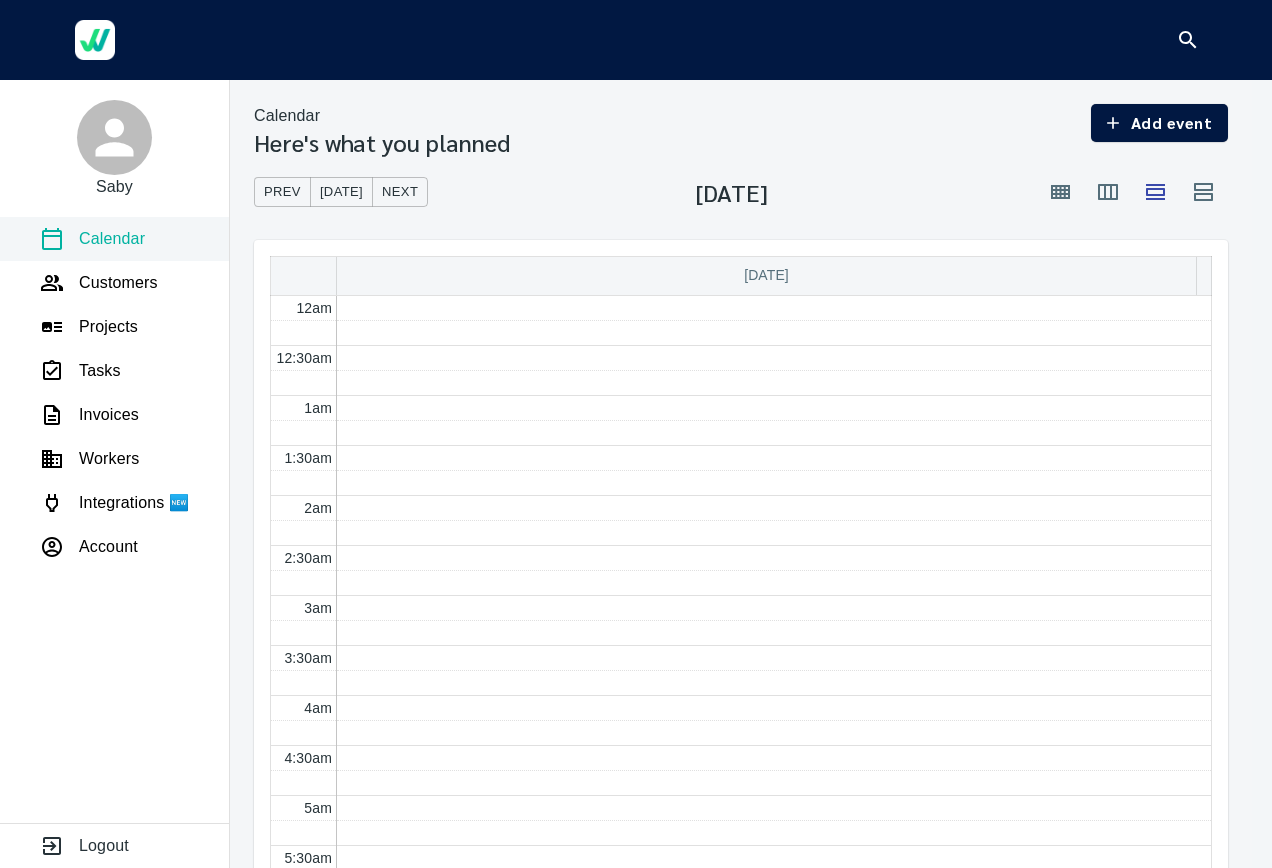 scroll, scrollTop: 601, scrollLeft: 0, axis: vertical 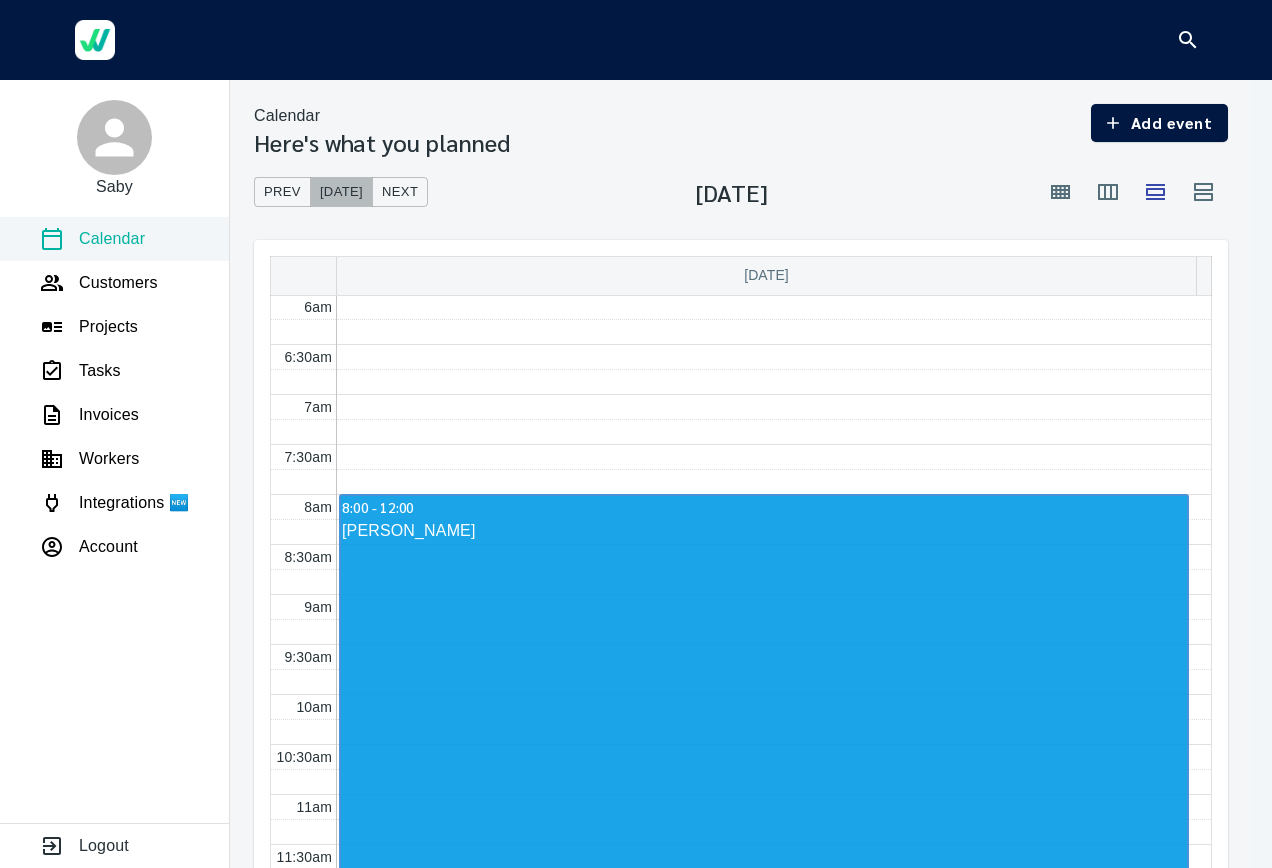 click on "[DATE]" at bounding box center [341, 192] 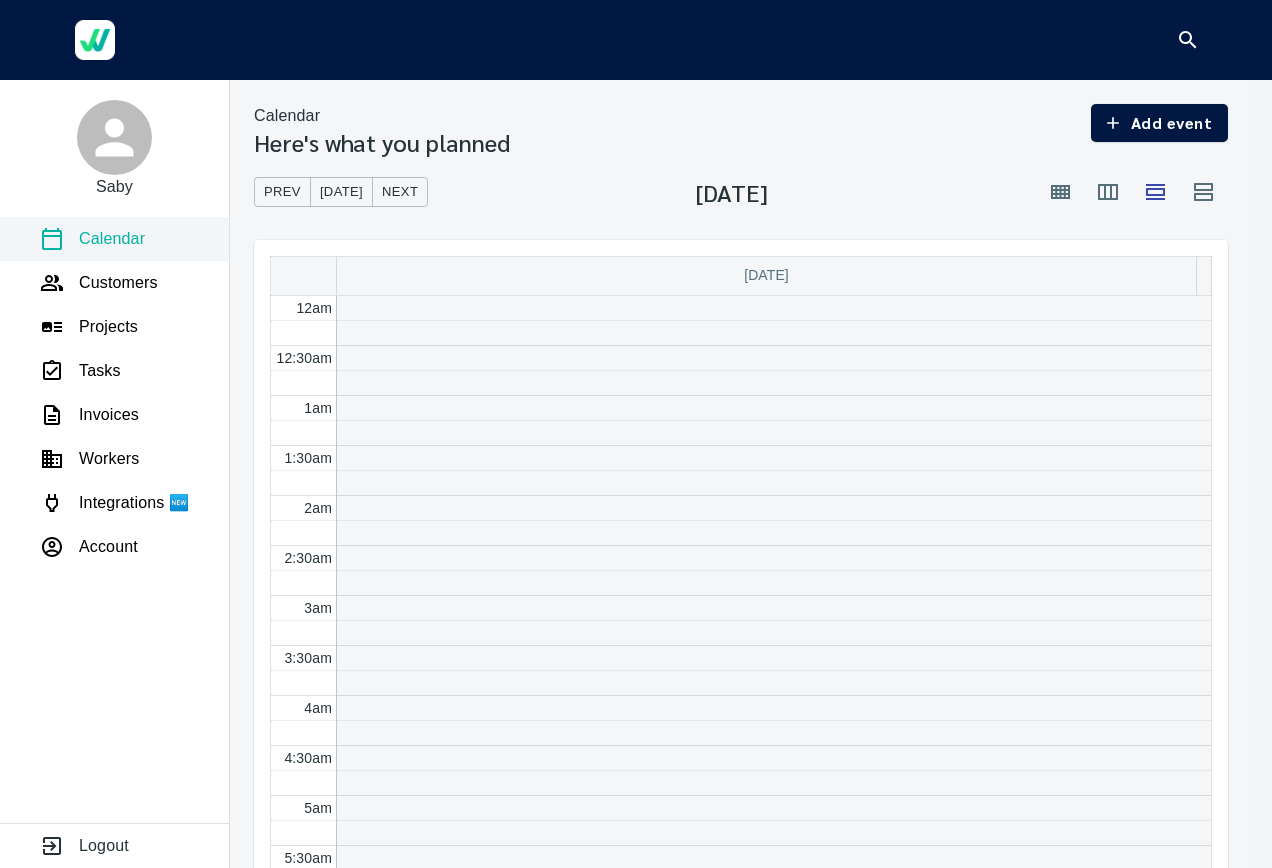 scroll, scrollTop: 601, scrollLeft: 0, axis: vertical 